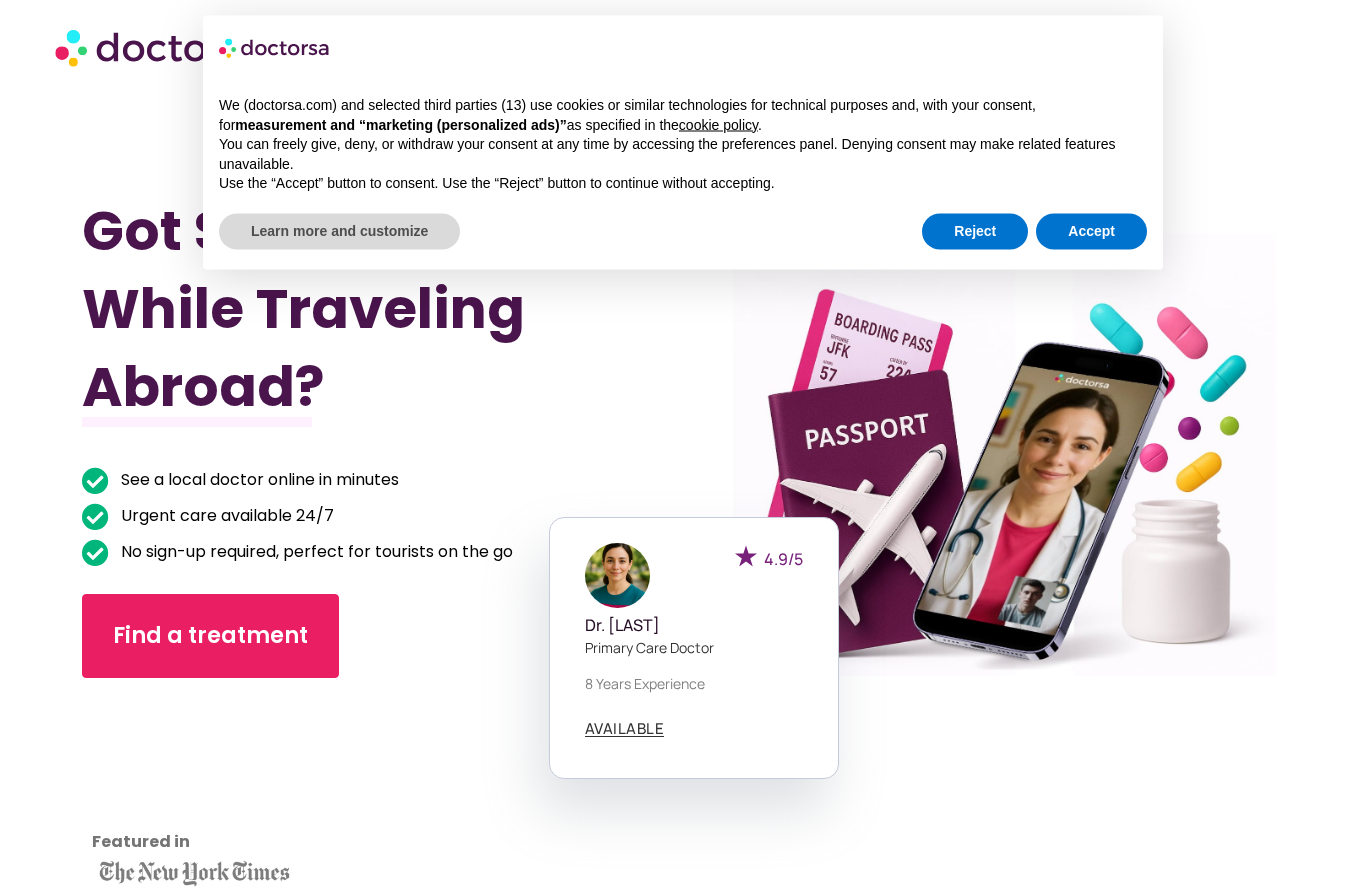 scroll, scrollTop: 0, scrollLeft: 0, axis: both 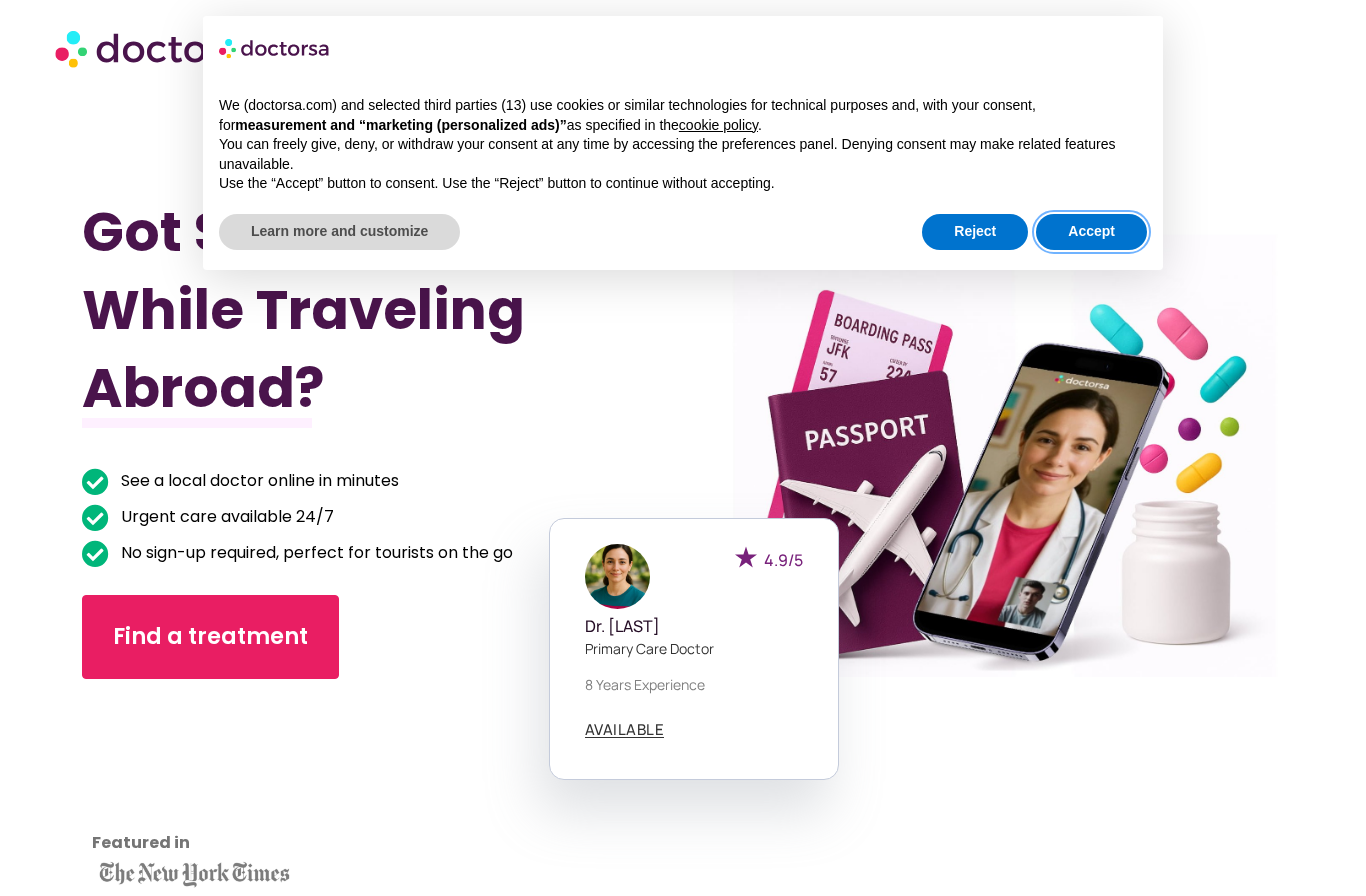 click on "Accept" at bounding box center (1091, 232) 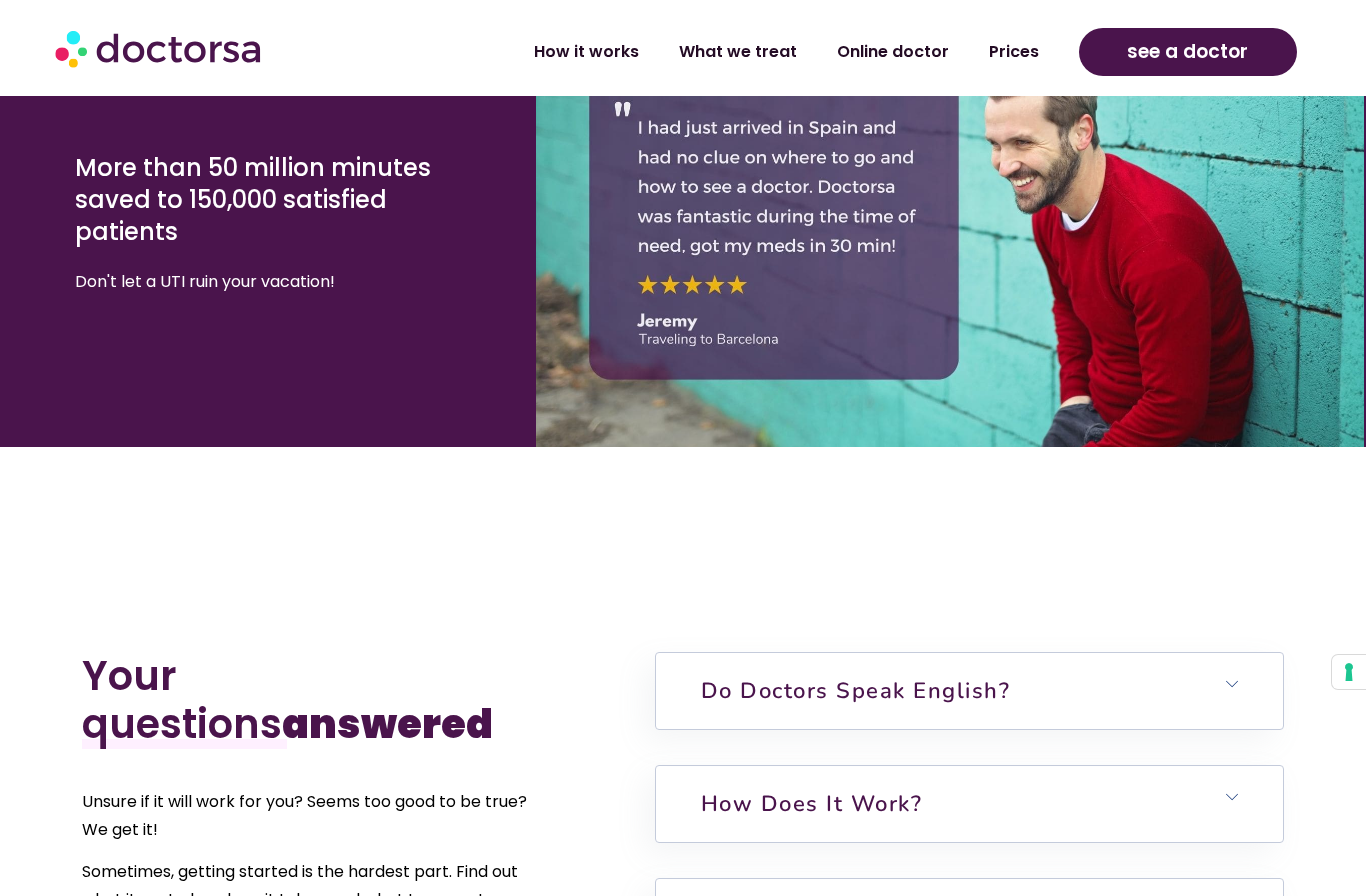 scroll, scrollTop: 4424, scrollLeft: 0, axis: vertical 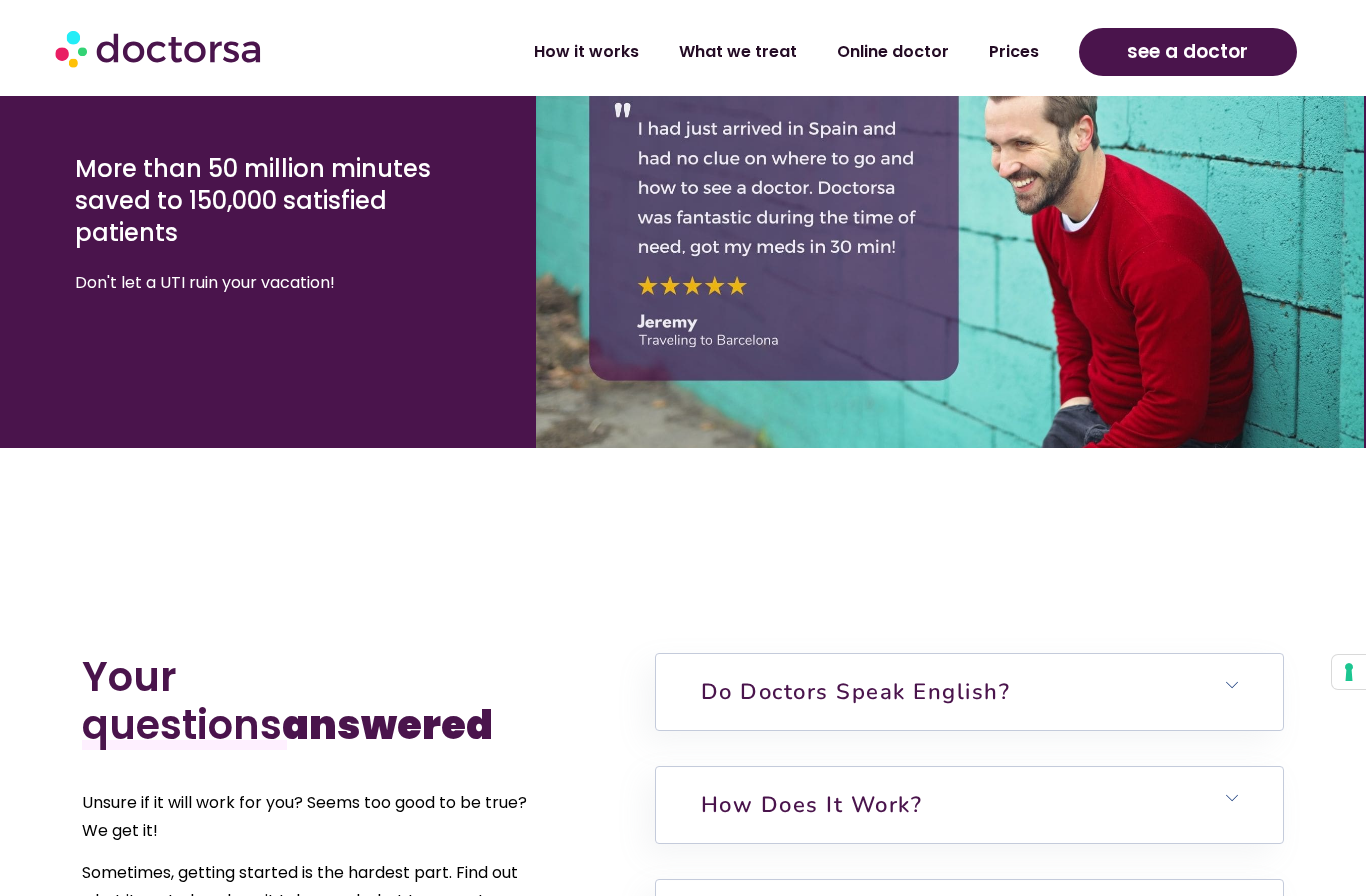 click at bounding box center (950, 225) 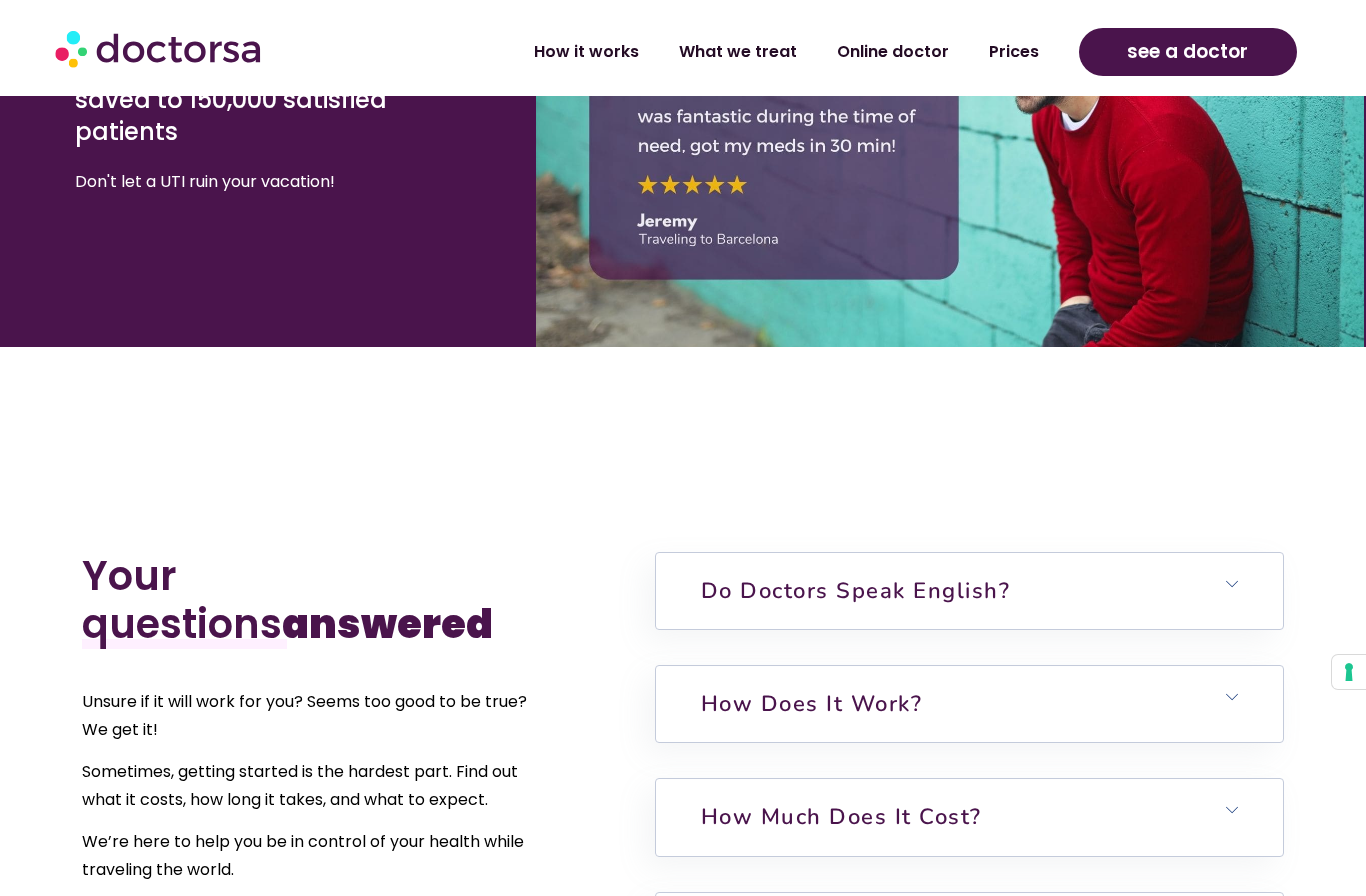 click on "How it works" 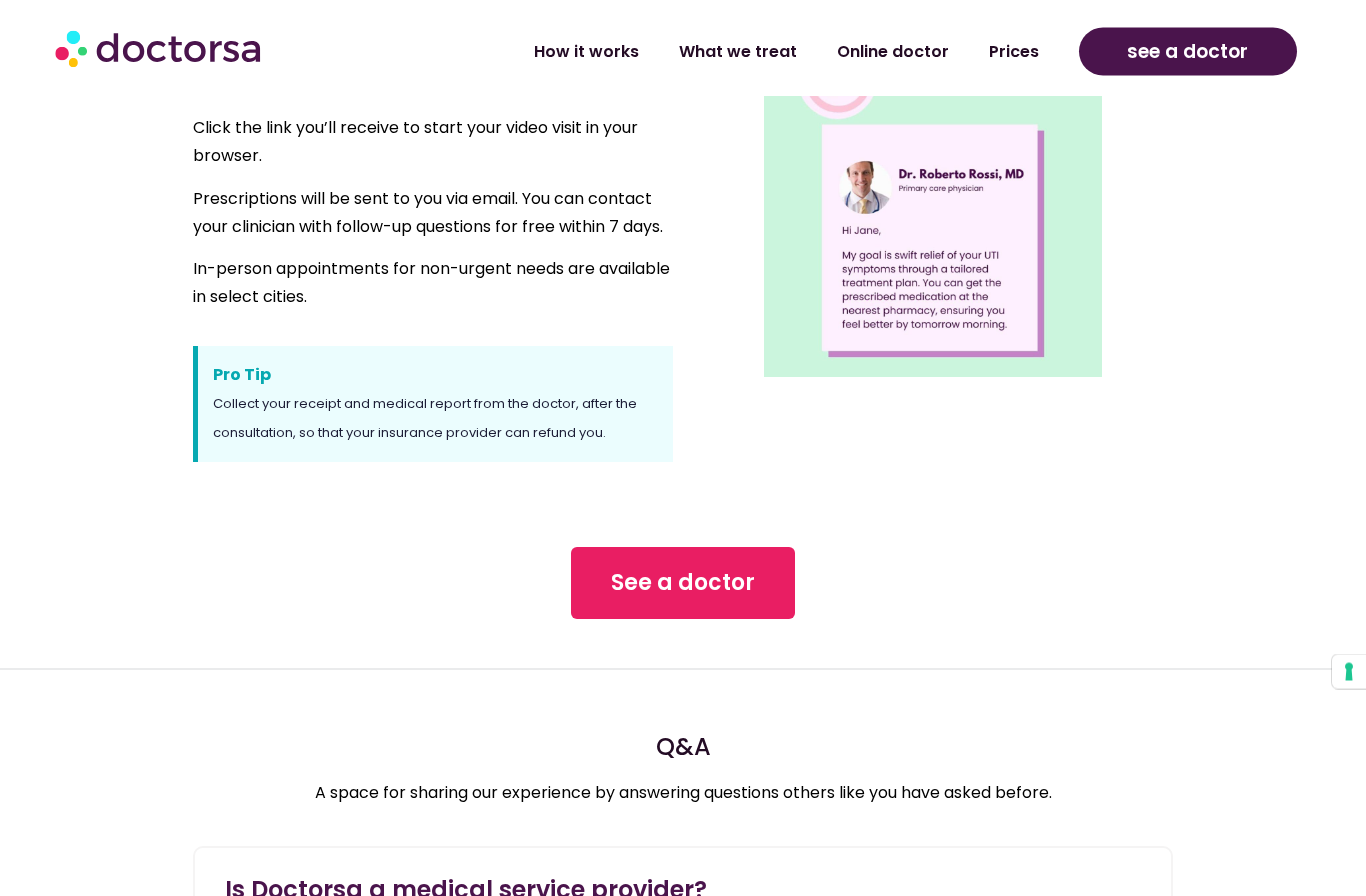 scroll, scrollTop: 1610, scrollLeft: 0, axis: vertical 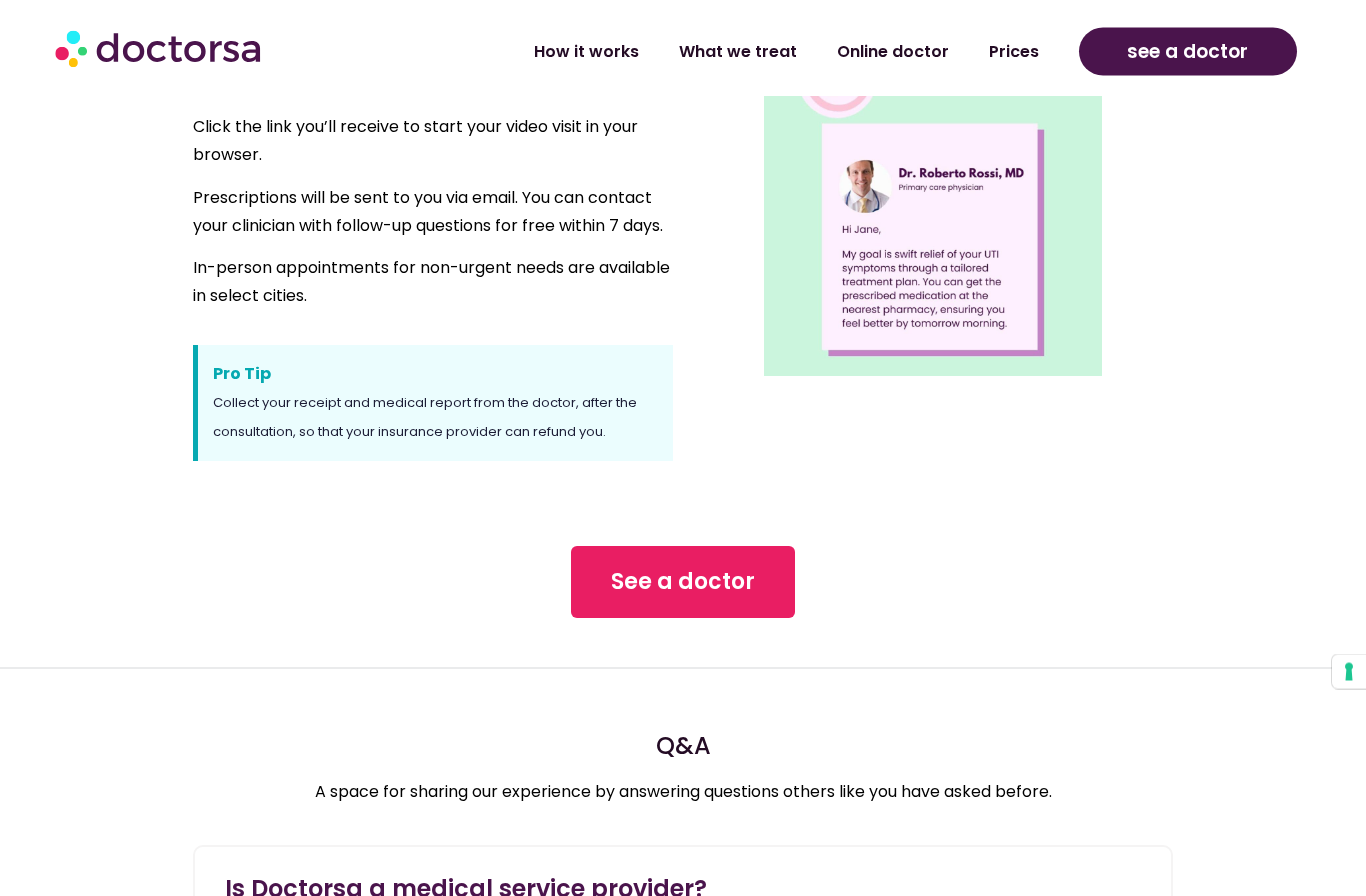 click on "See a doctor" at bounding box center [683, 583] 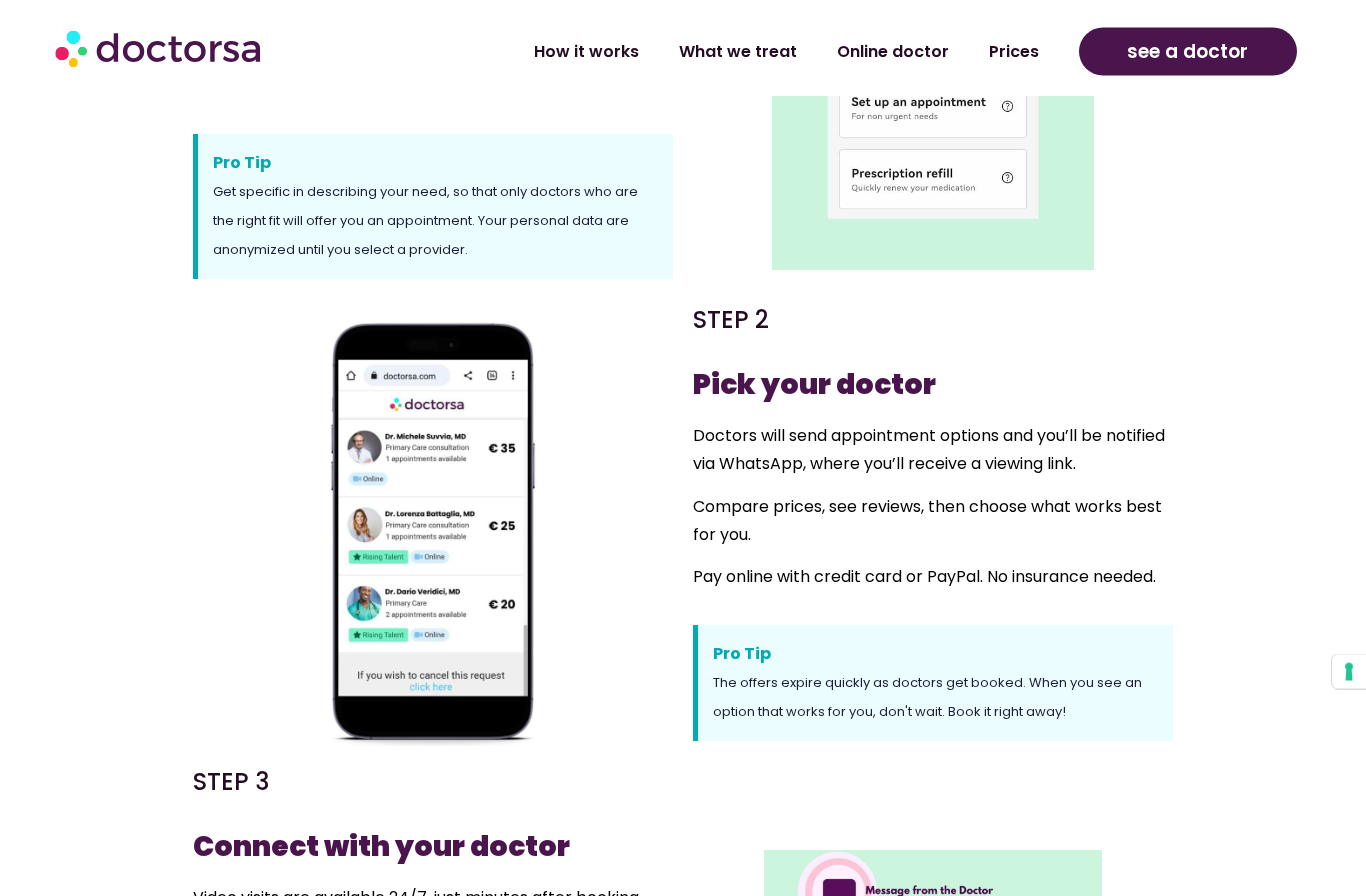 scroll, scrollTop: 894, scrollLeft: 0, axis: vertical 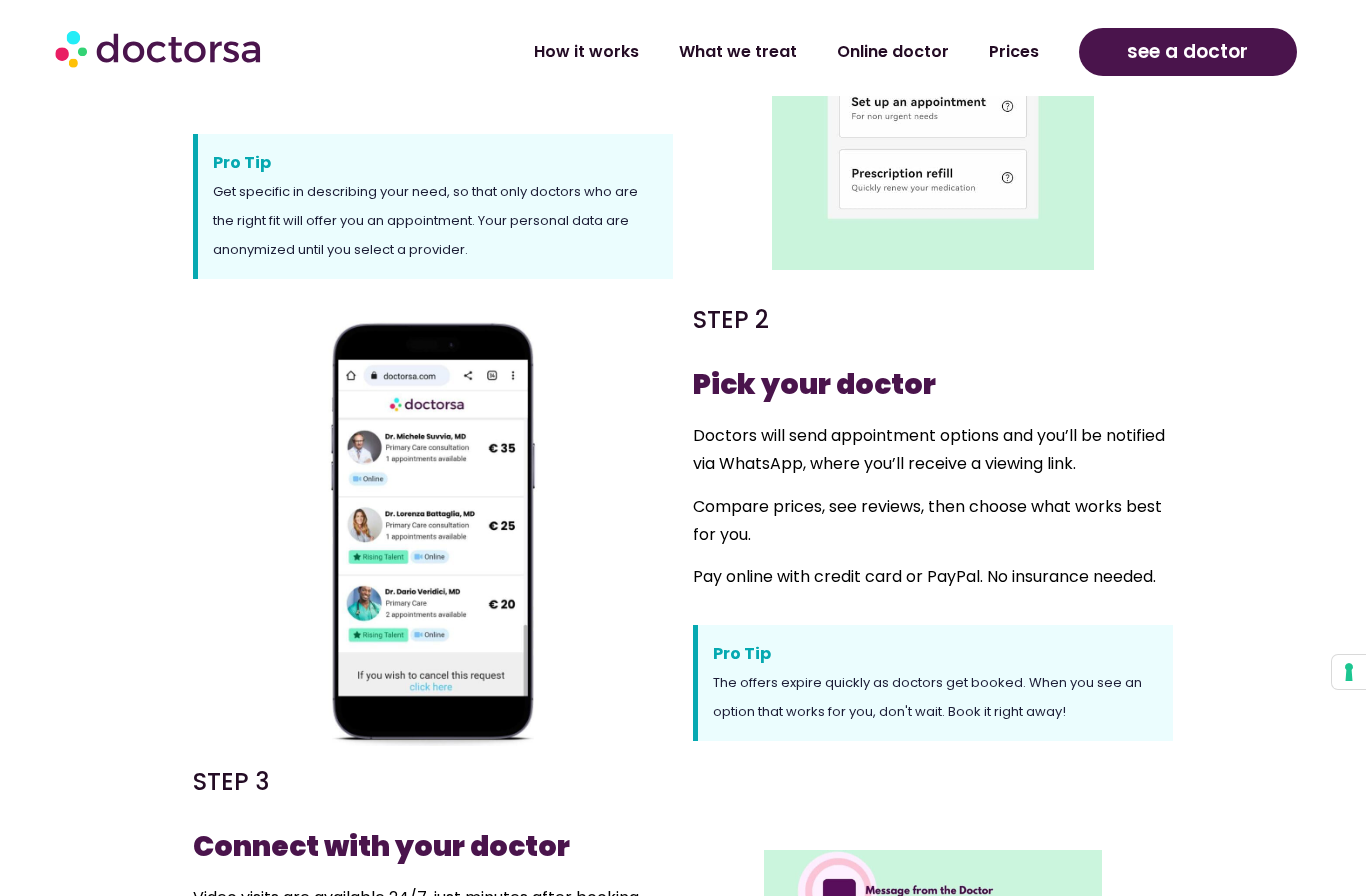 click on "What we treat" 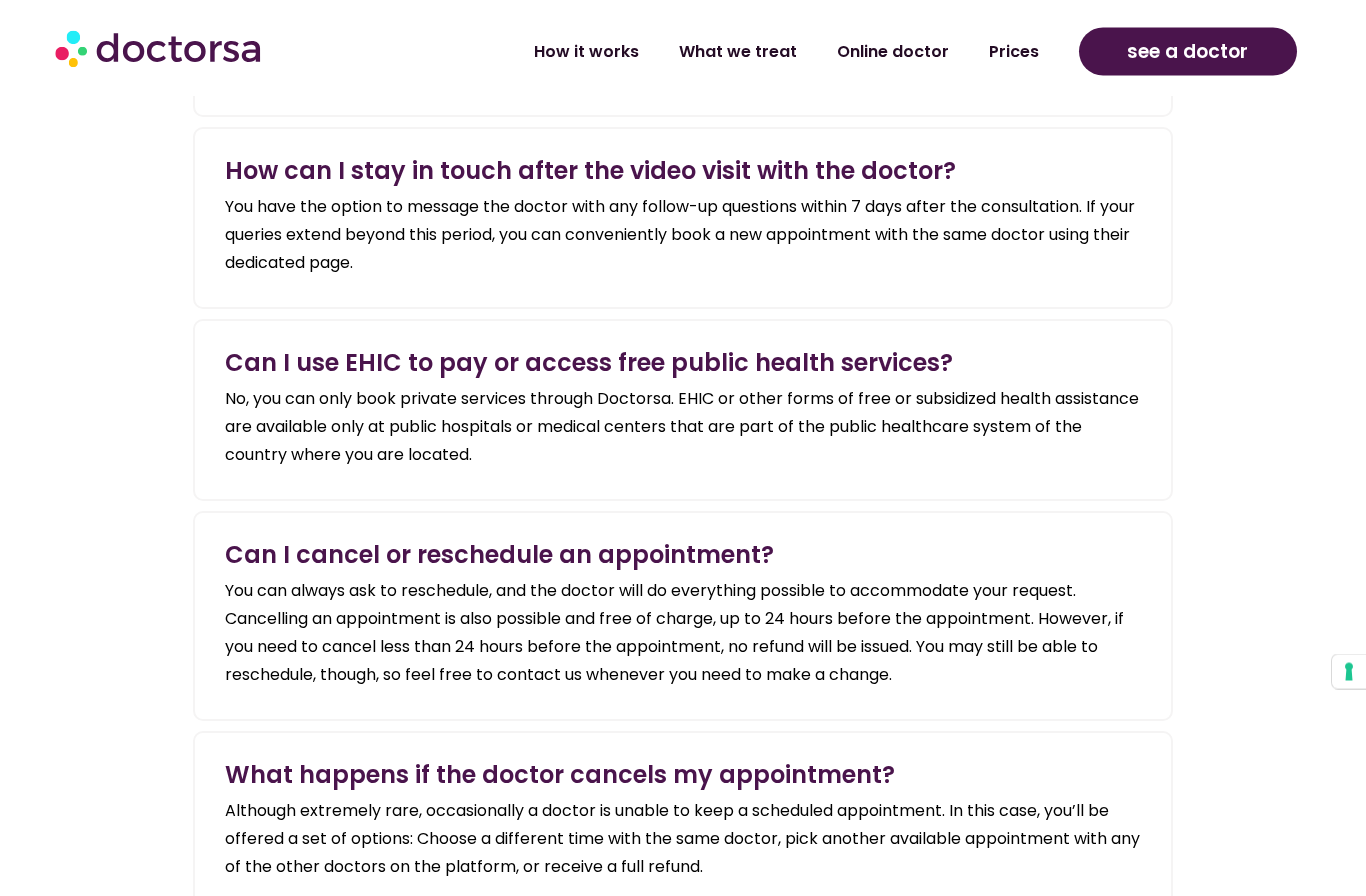 scroll, scrollTop: 3171, scrollLeft: 0, axis: vertical 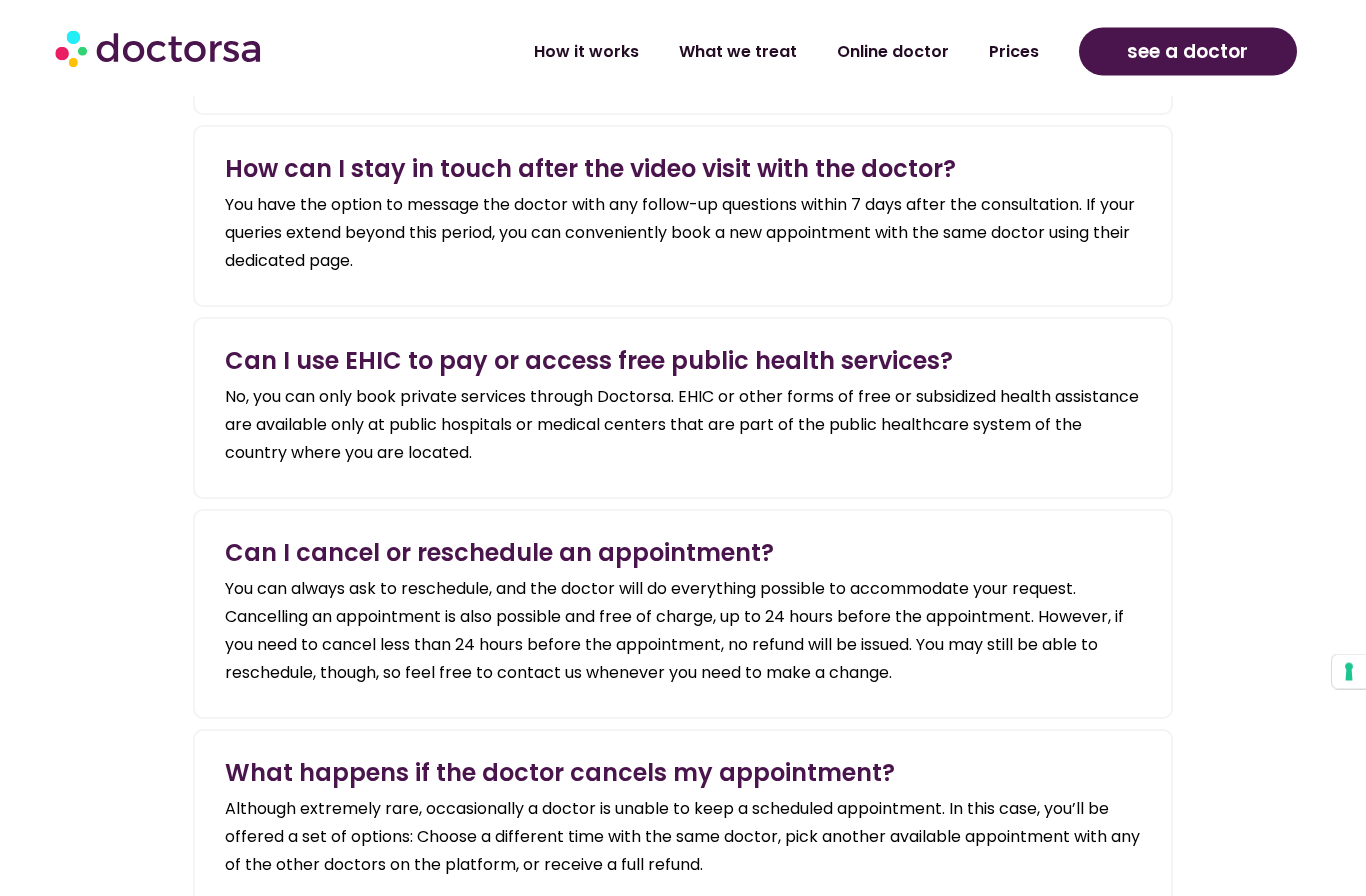 click on "see a doctor" at bounding box center [1187, 52] 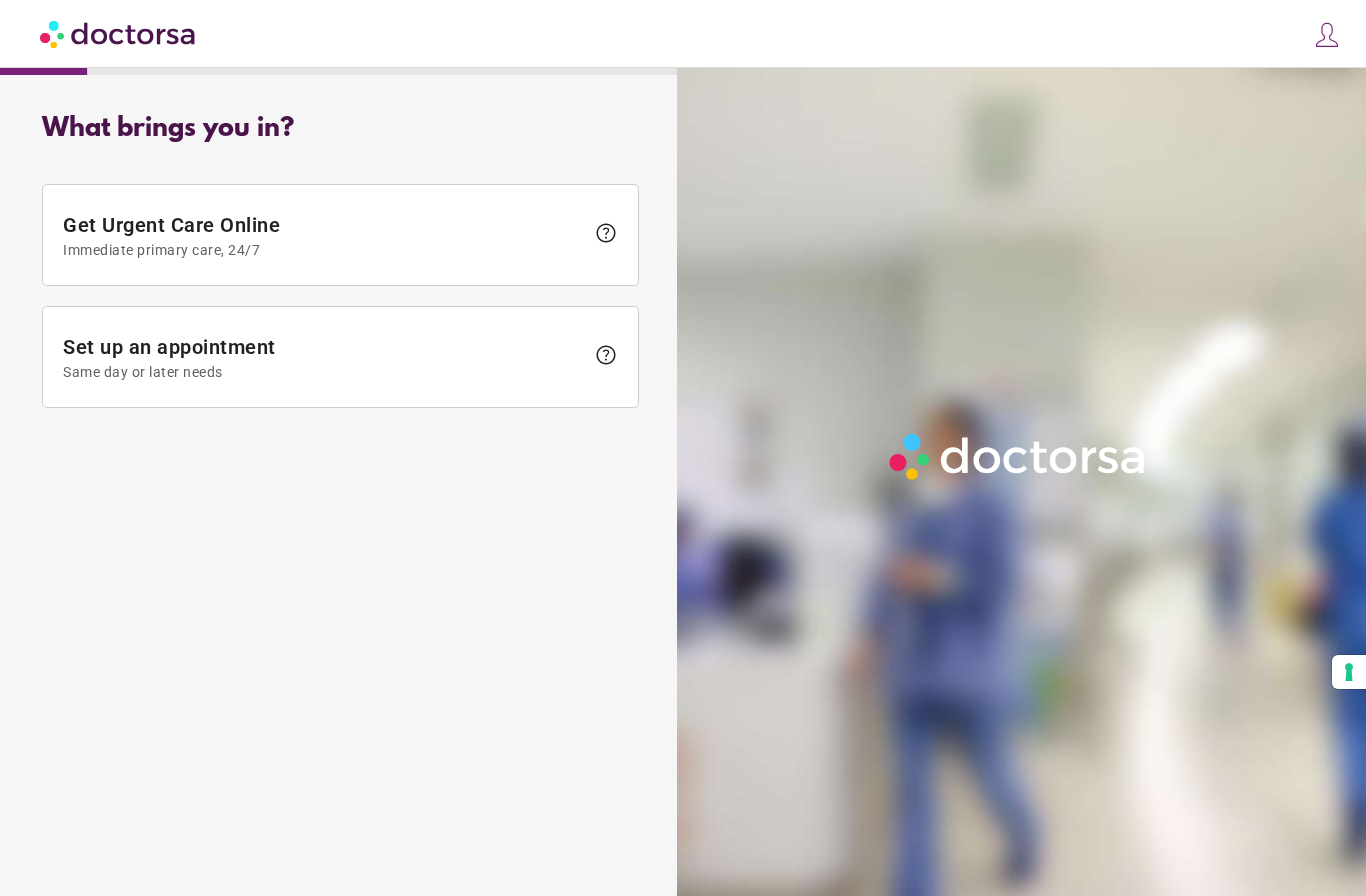 scroll, scrollTop: 0, scrollLeft: 0, axis: both 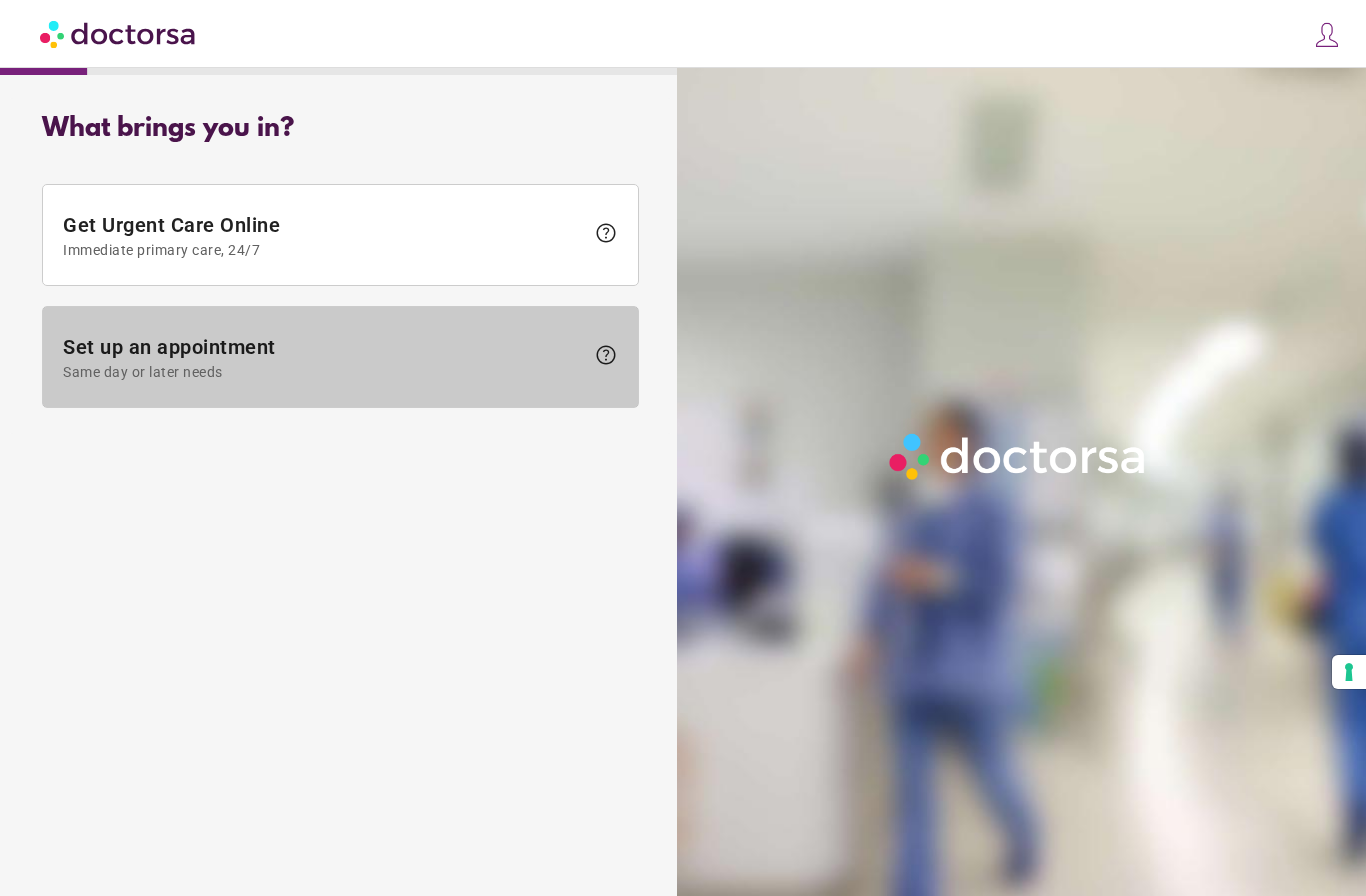 click on "Set up an appointment
Same day or later needs" at bounding box center (323, 357) 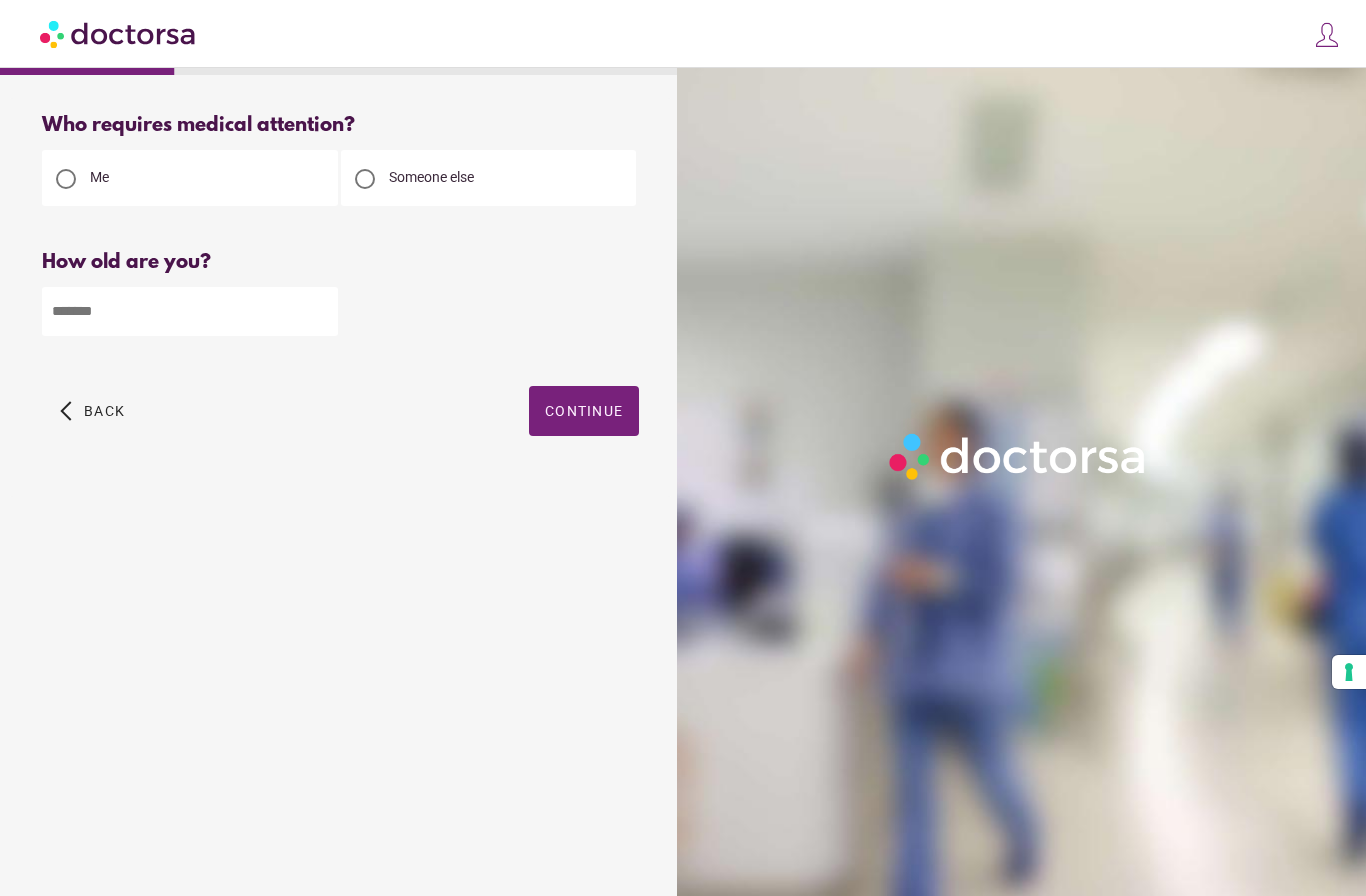 click at bounding box center [190, 311] 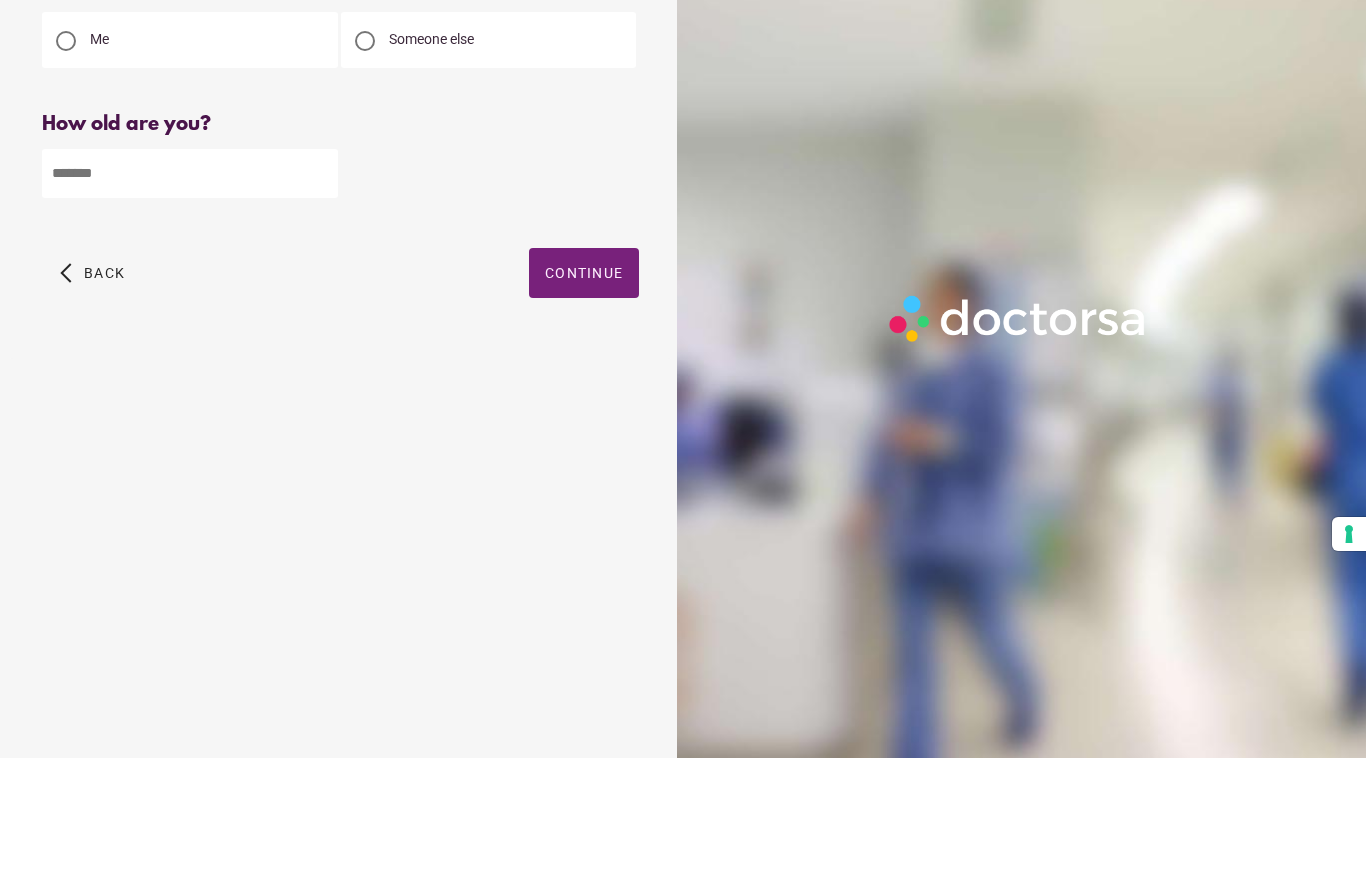 type on "**" 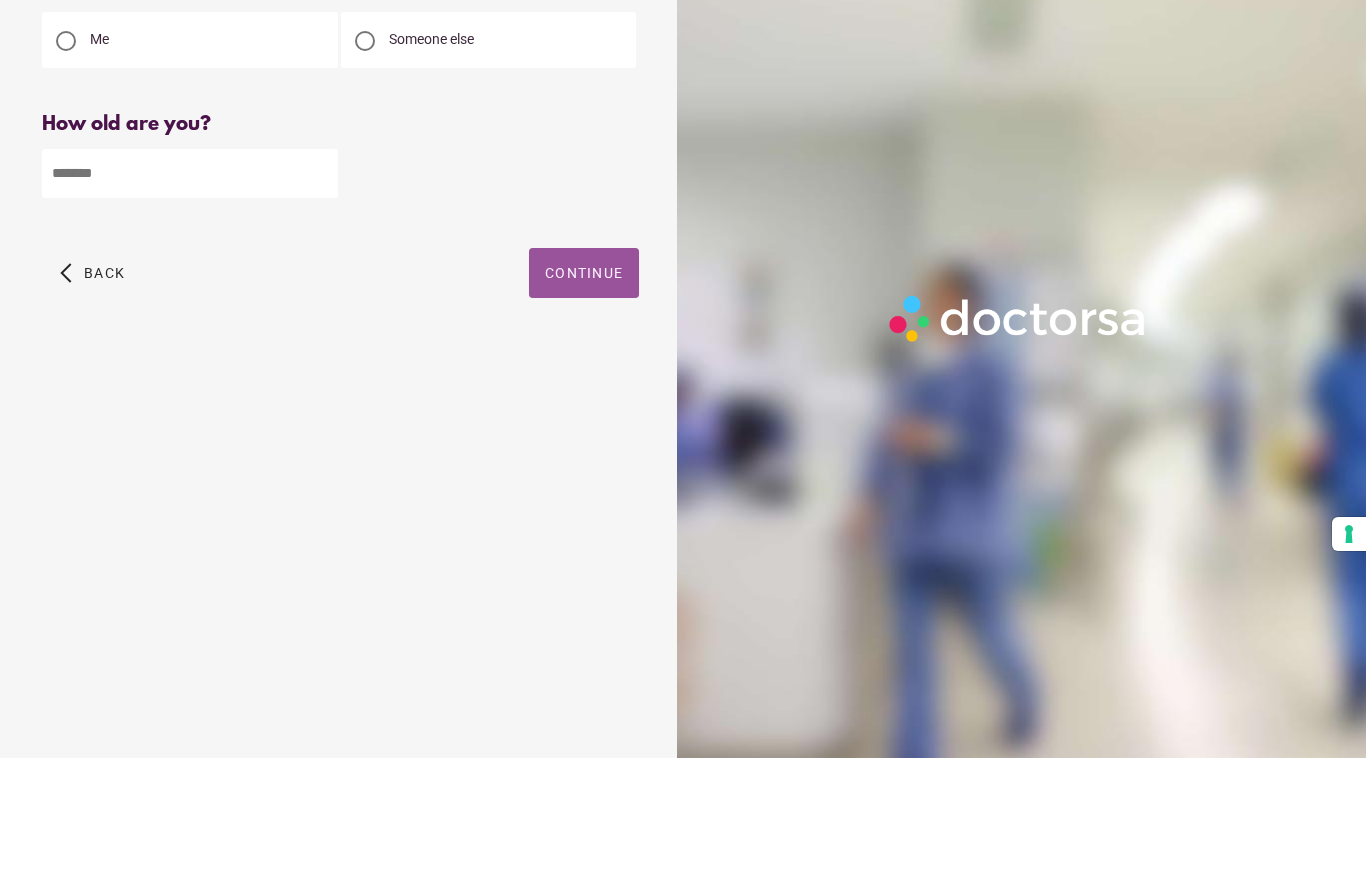 click at bounding box center (584, 411) 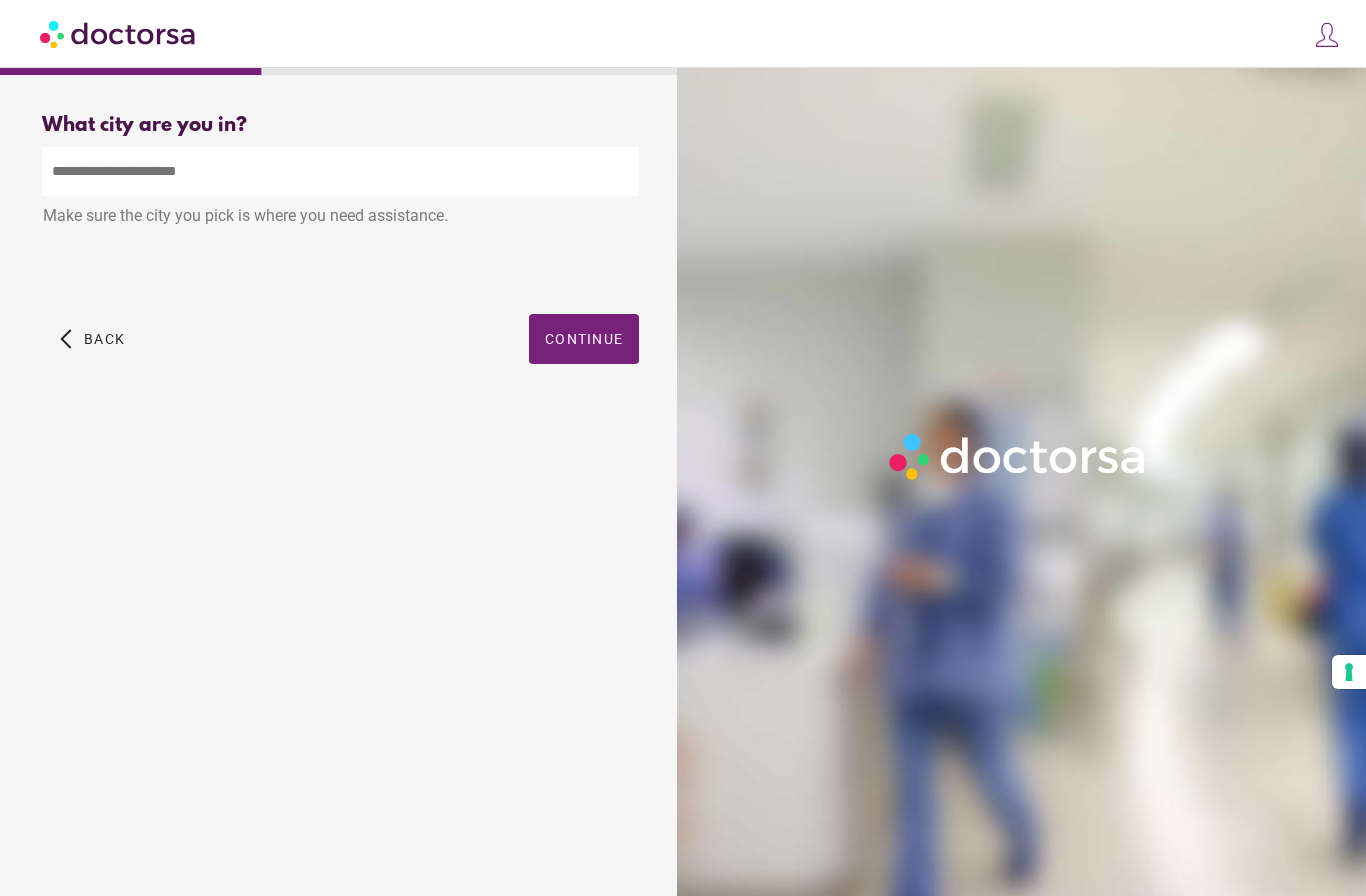 click at bounding box center (340, 171) 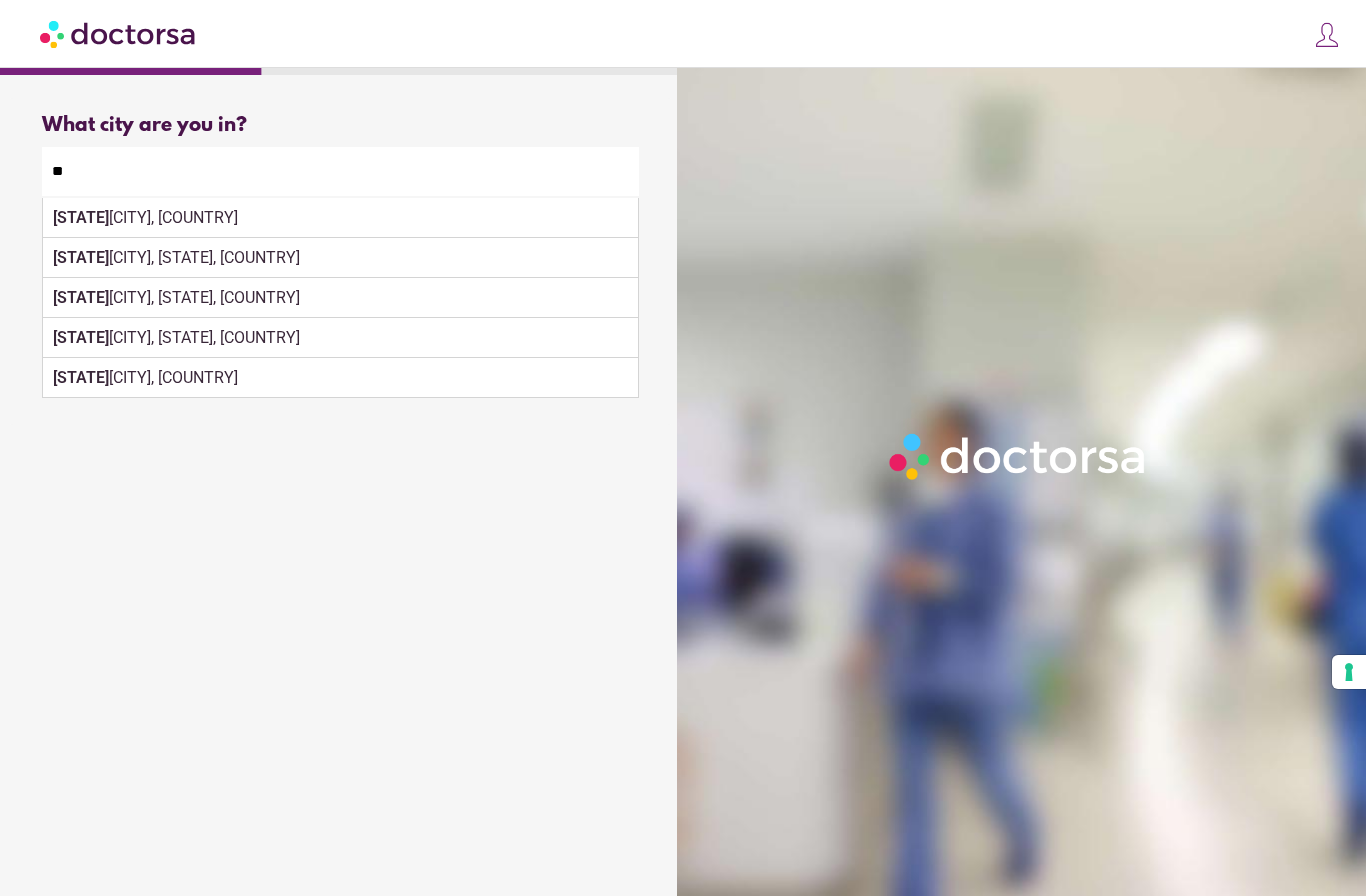 click on "[CITY], [COUNTRY]" at bounding box center (340, 218) 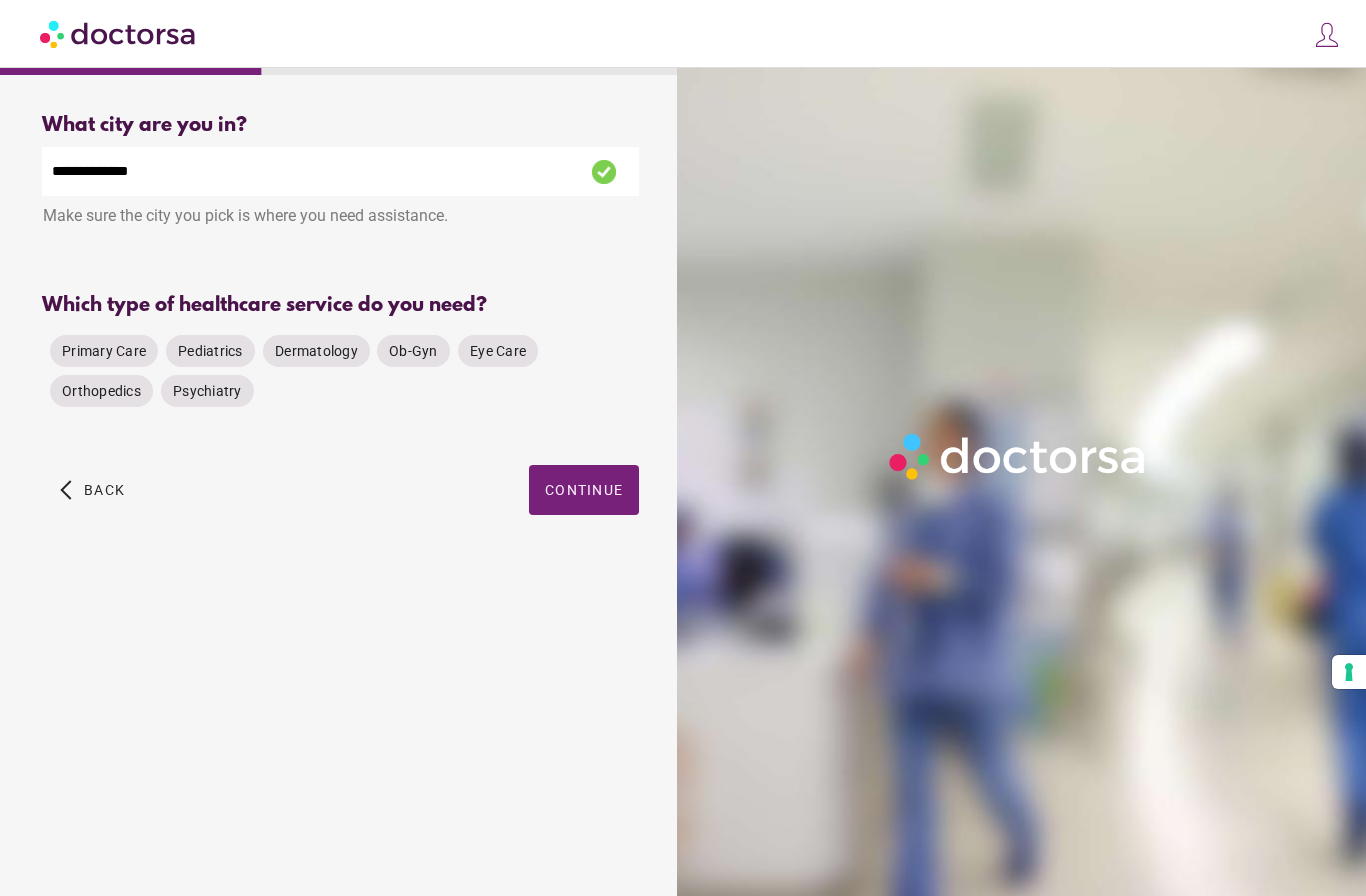 click on "Primary Care" at bounding box center (104, 351) 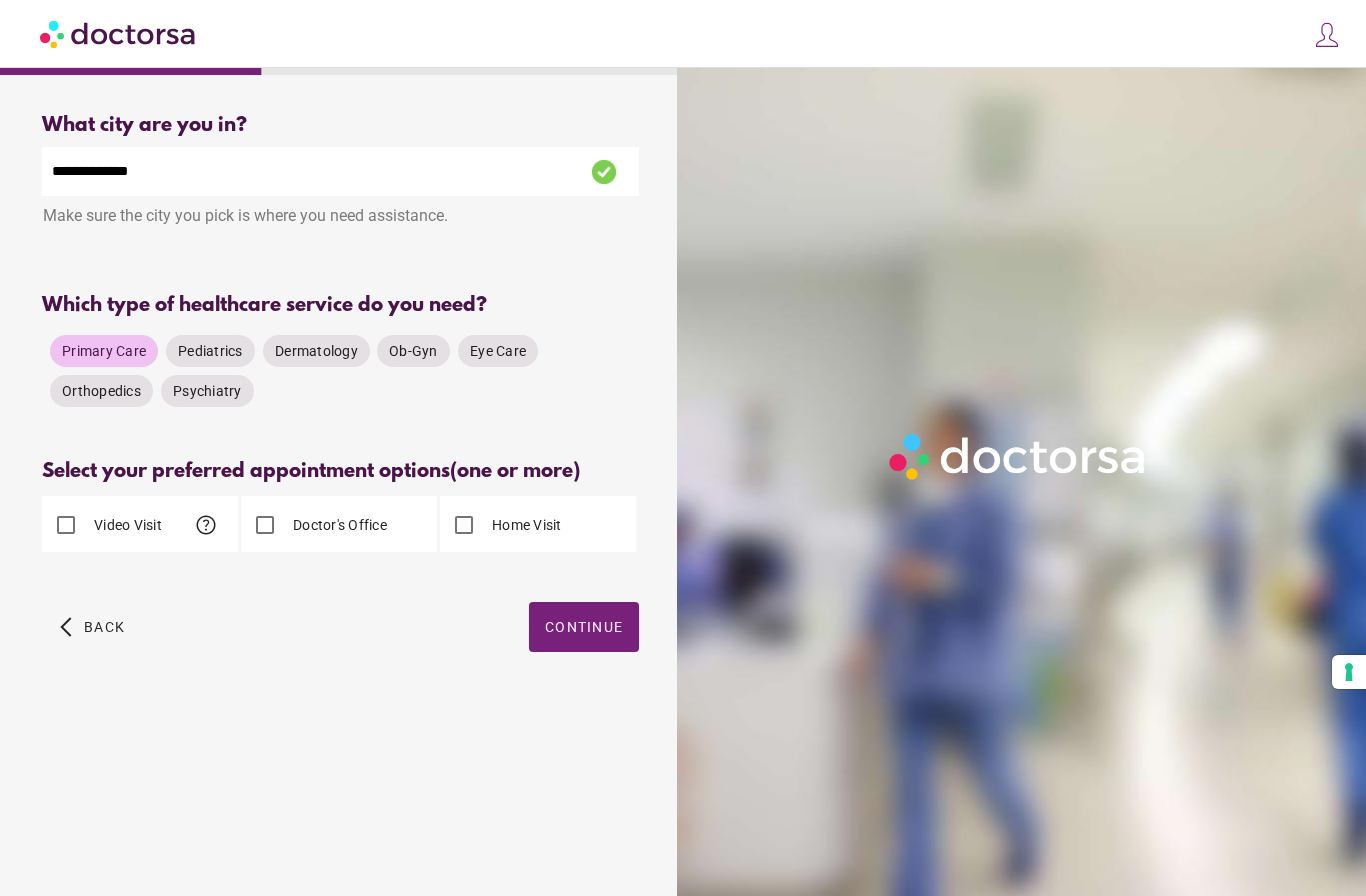 click on "Continue" at bounding box center [584, 627] 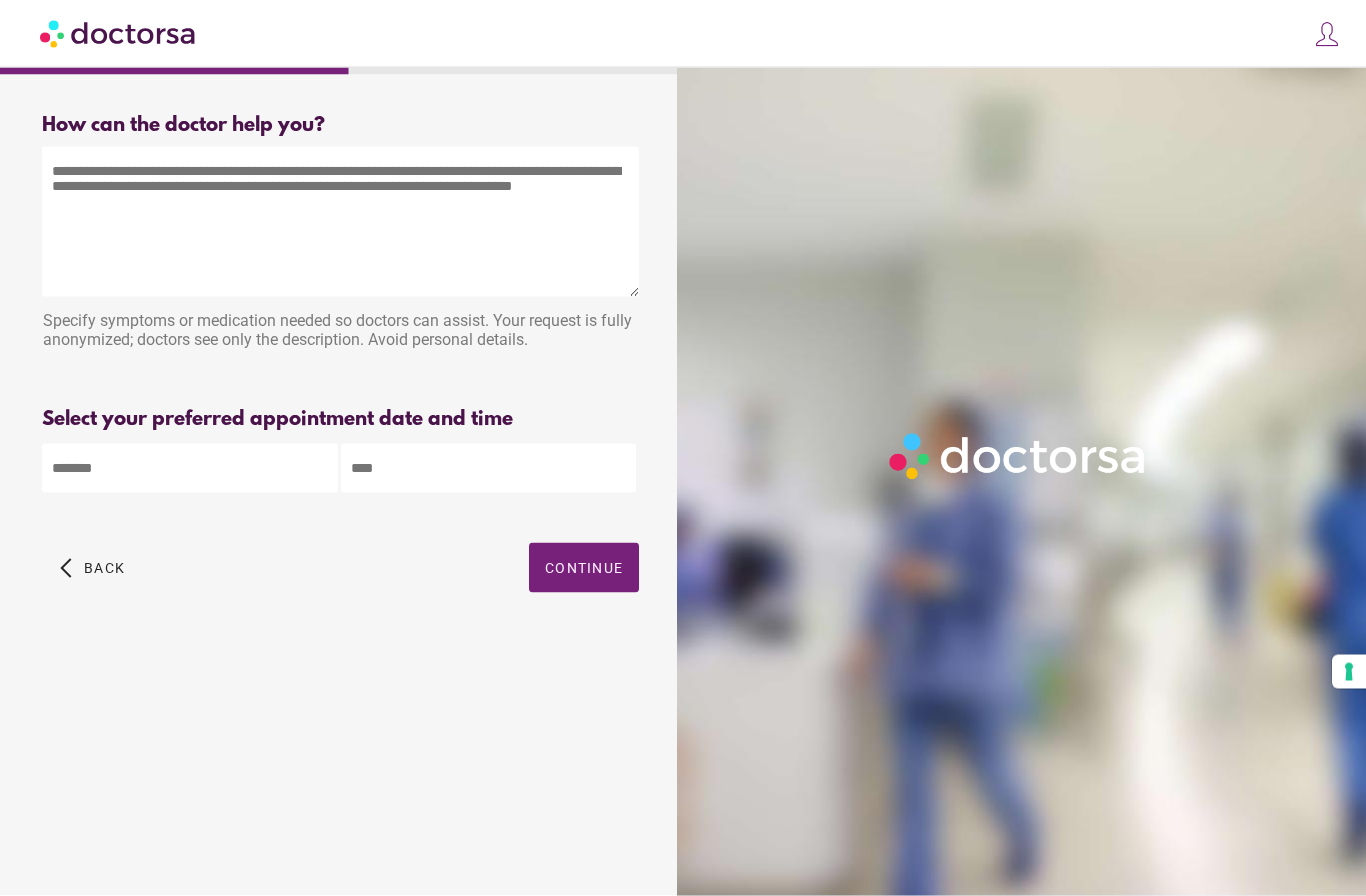 scroll, scrollTop: 0, scrollLeft: 0, axis: both 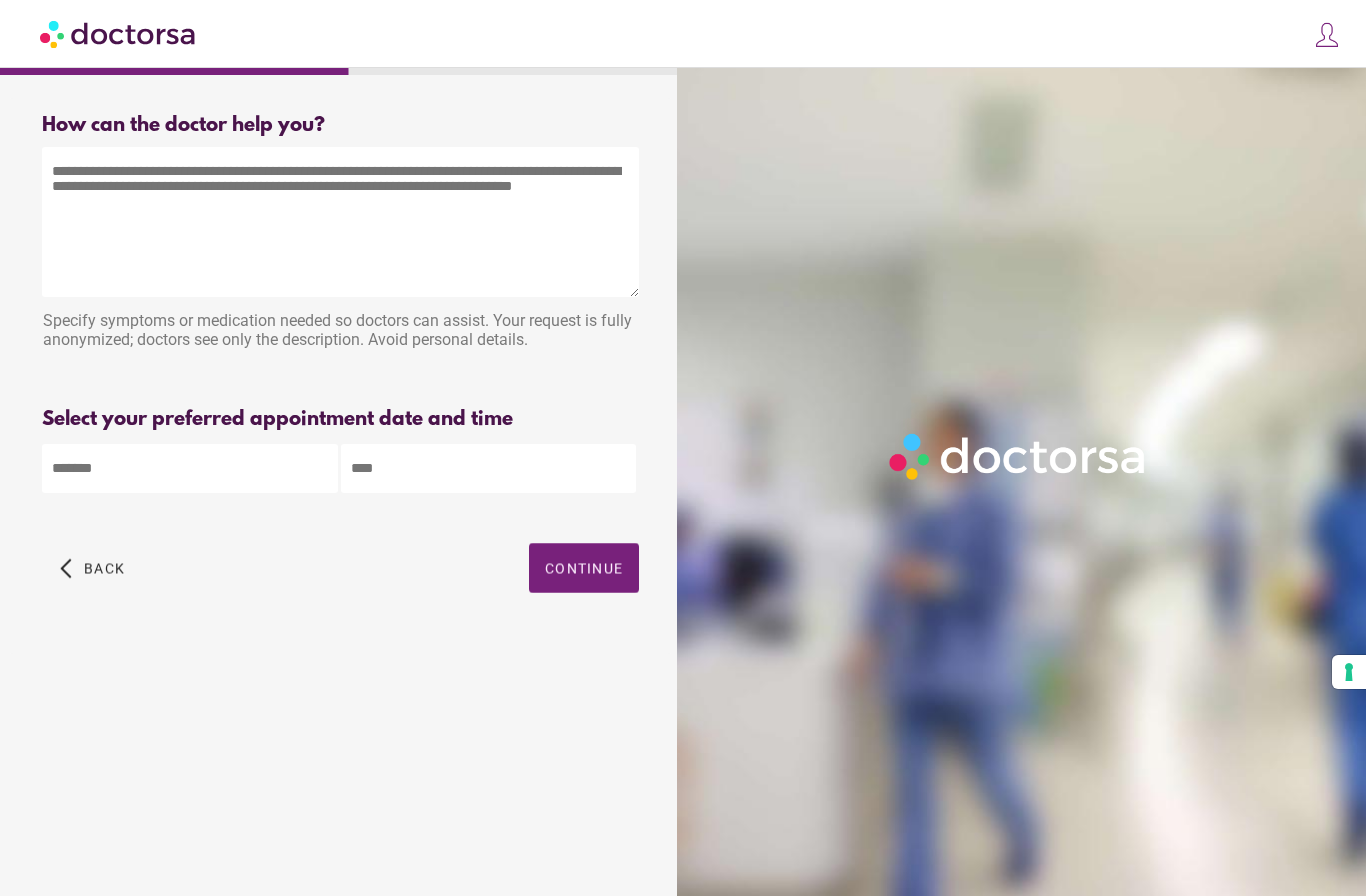 click at bounding box center (340, 222) 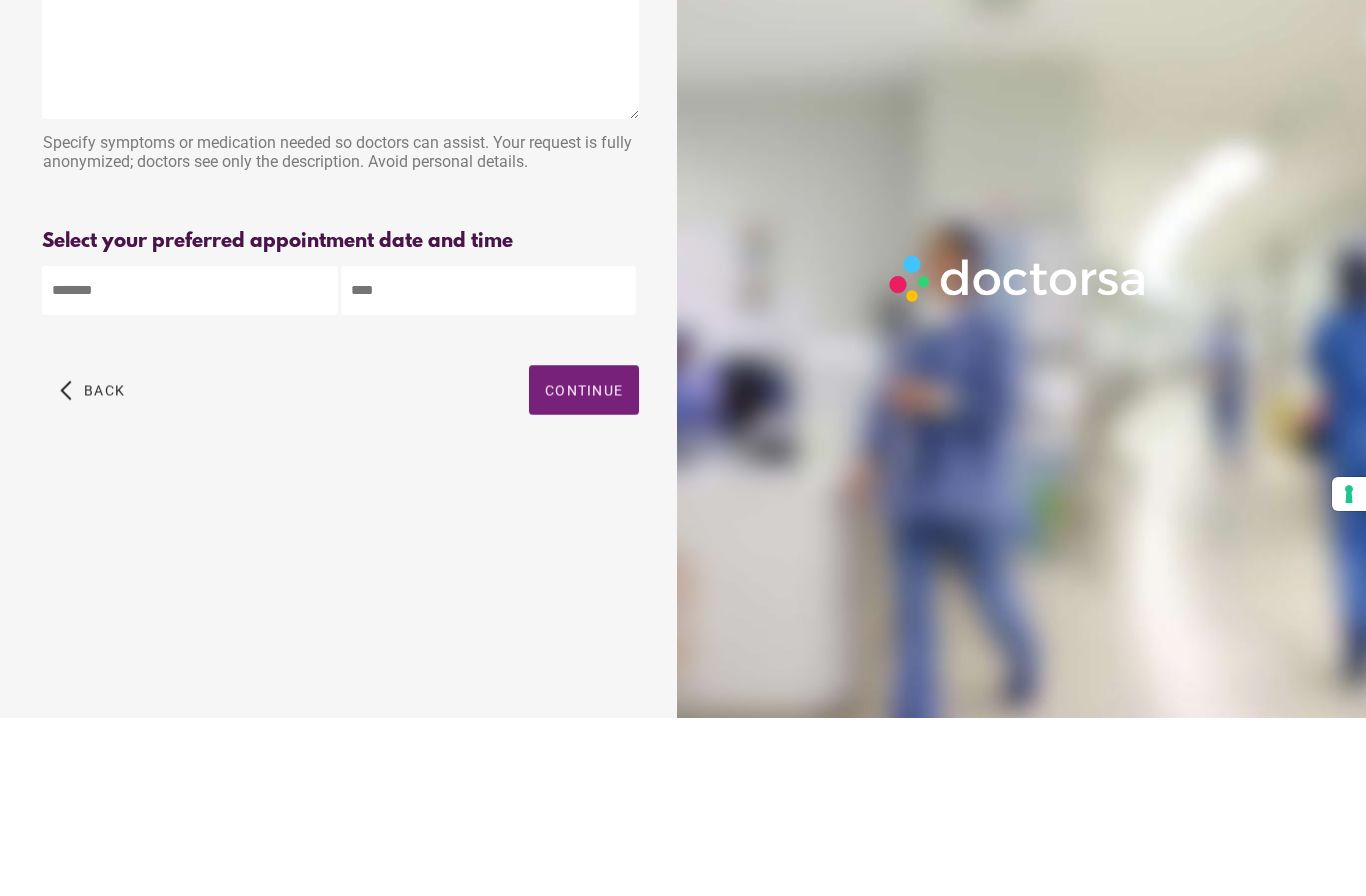 type on "**********" 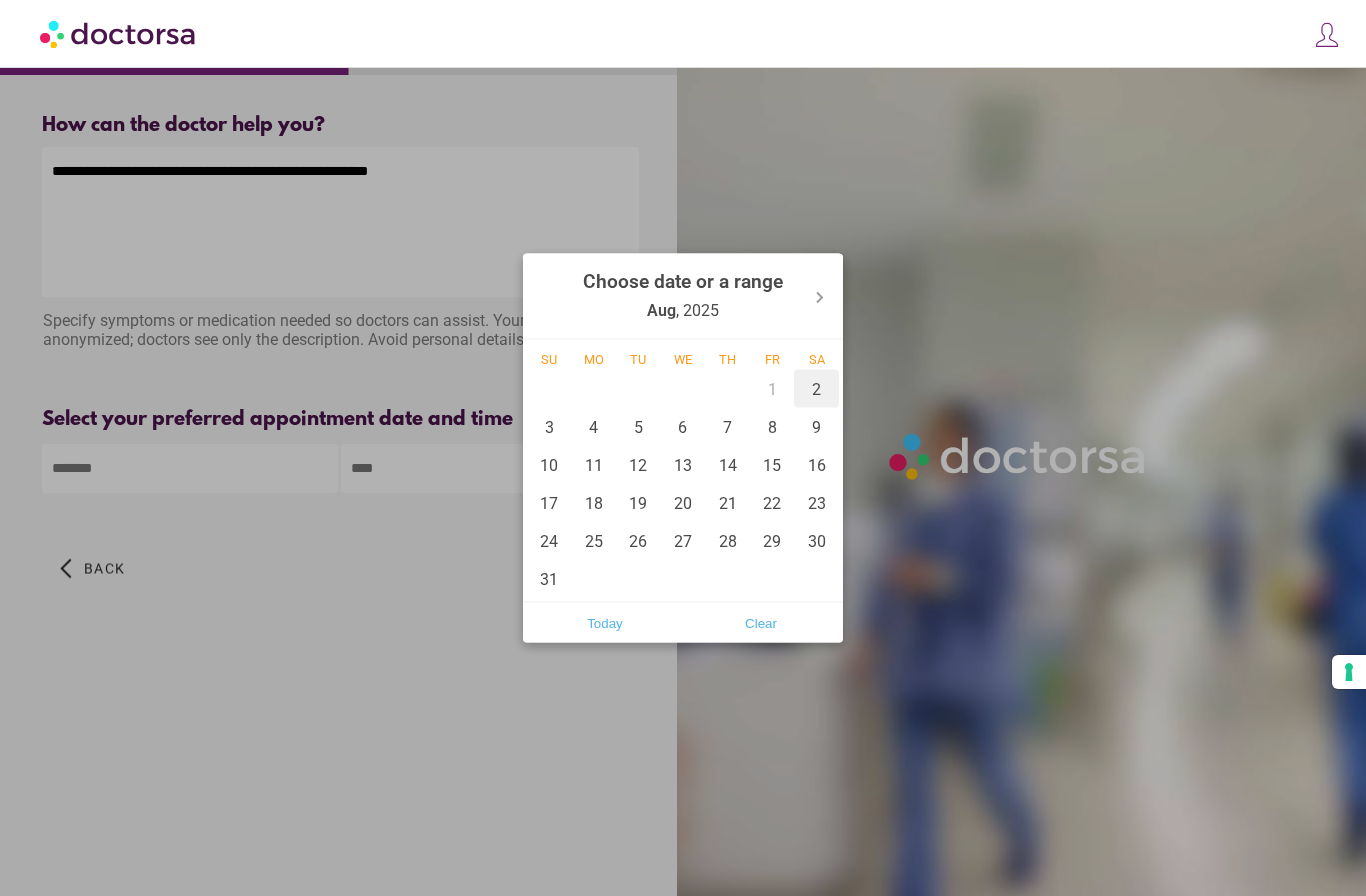 click on "2" at bounding box center [816, 389] 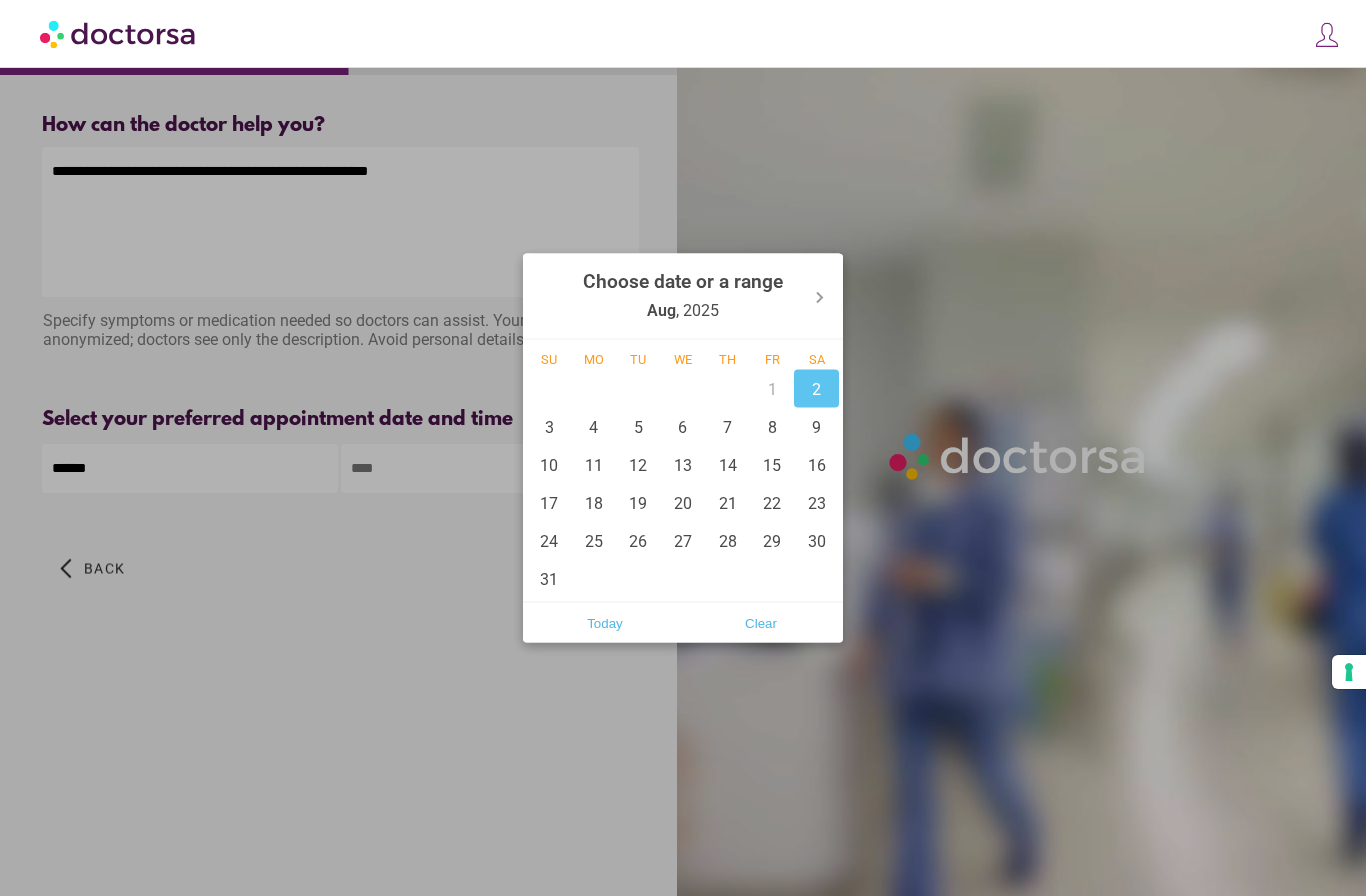 click at bounding box center (683, 448) 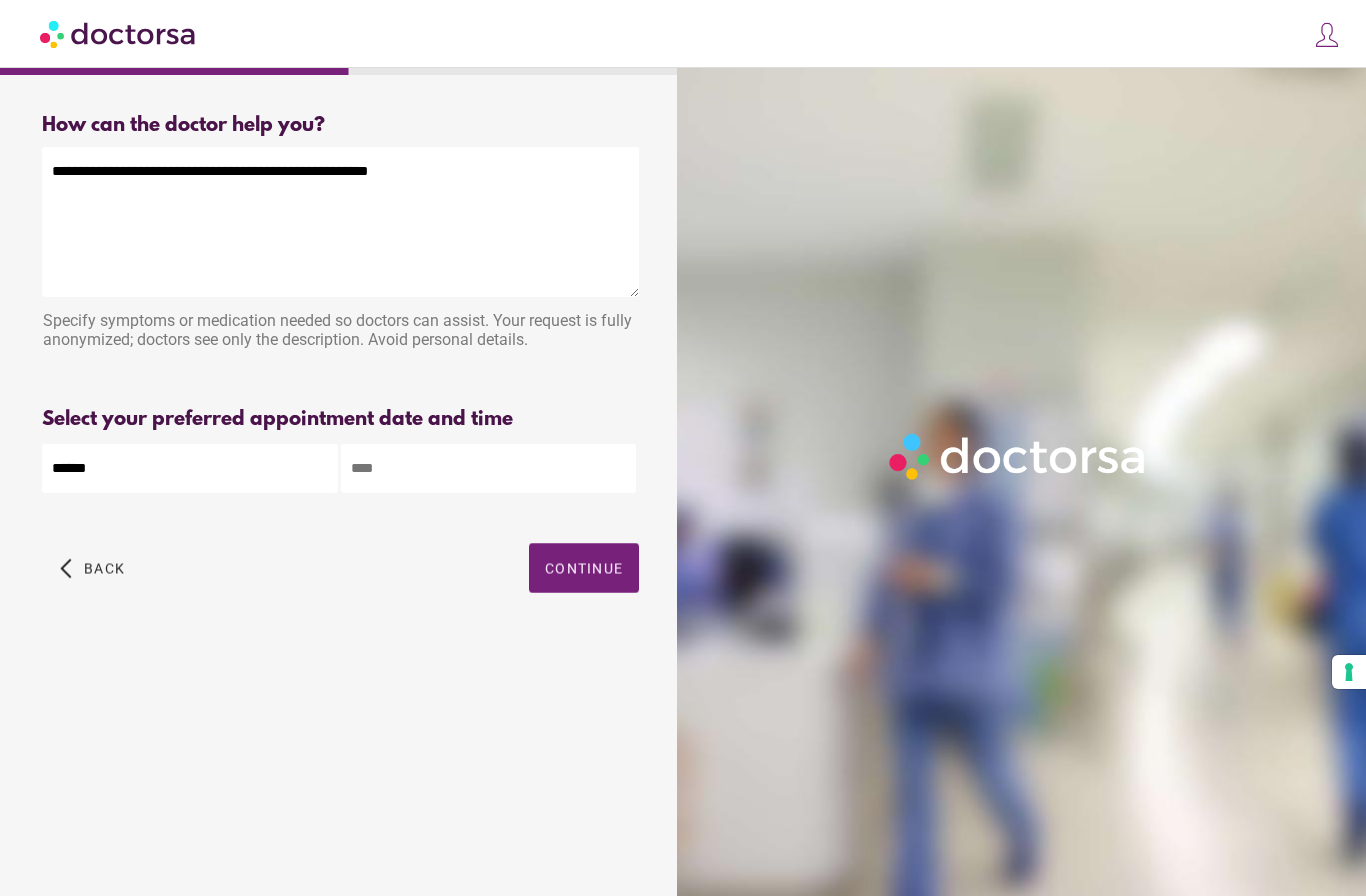 click at bounding box center [489, 468] 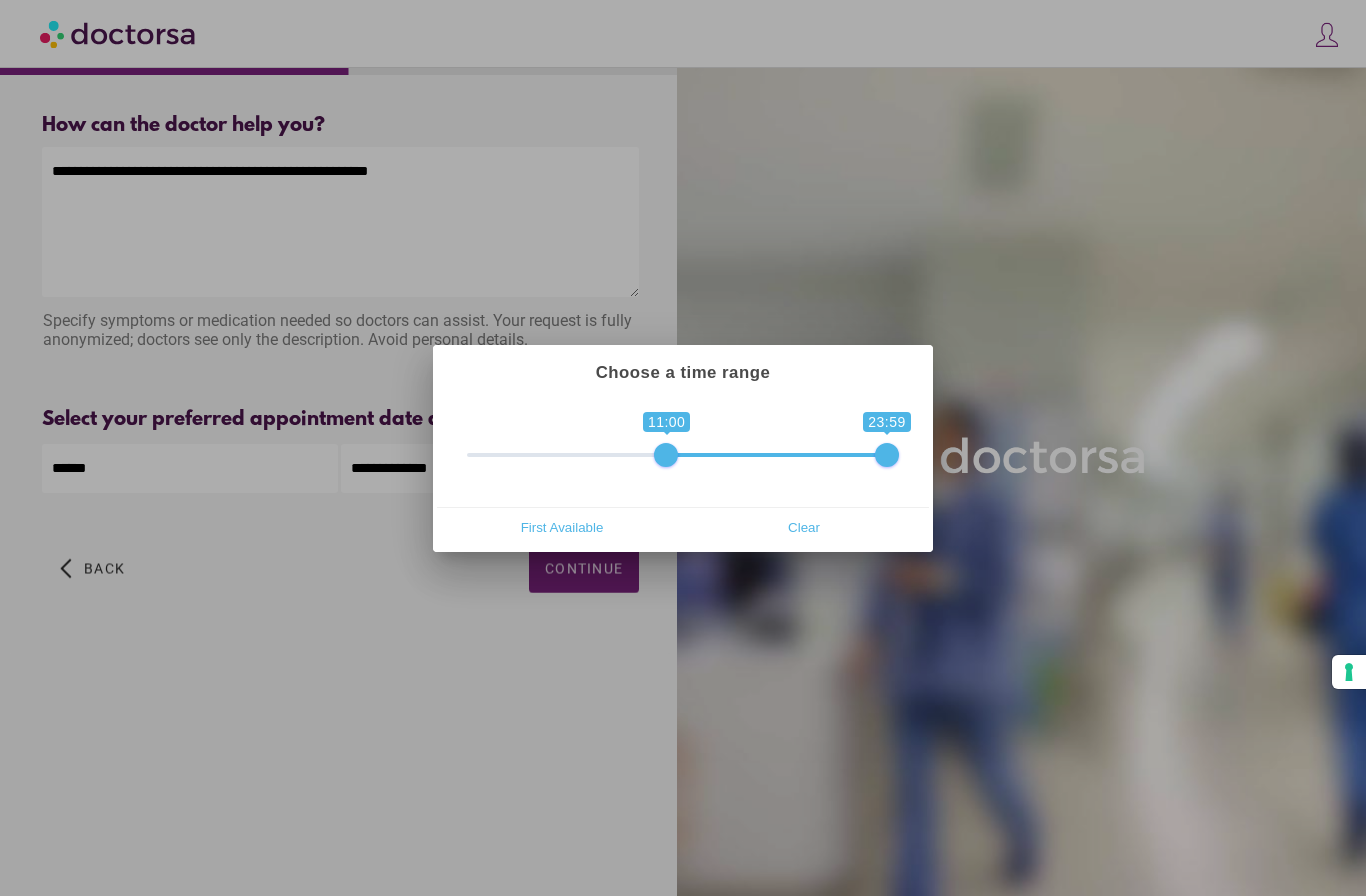 click on "First Available" at bounding box center (562, 528) 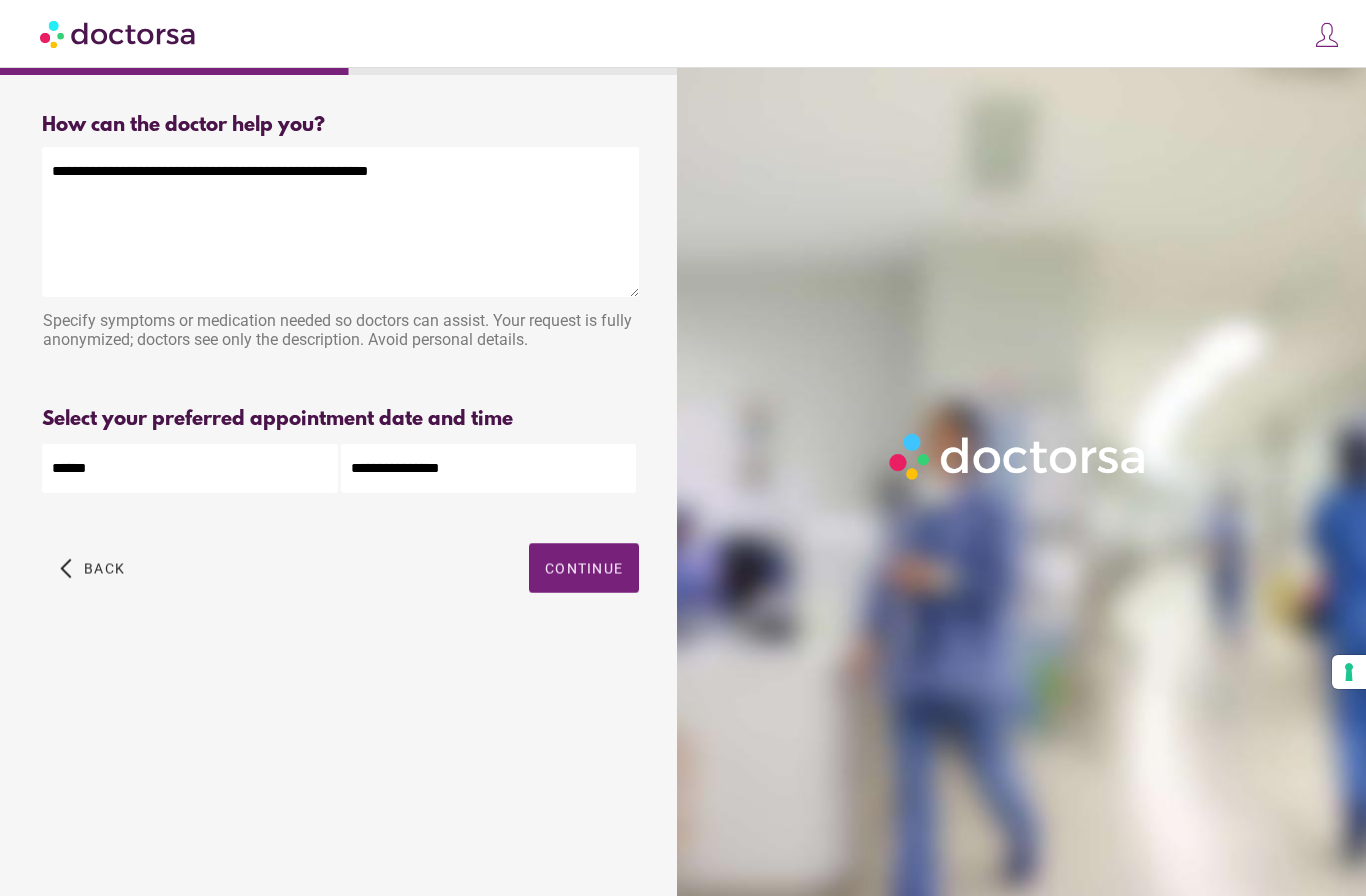 click on "Continue" at bounding box center [584, 568] 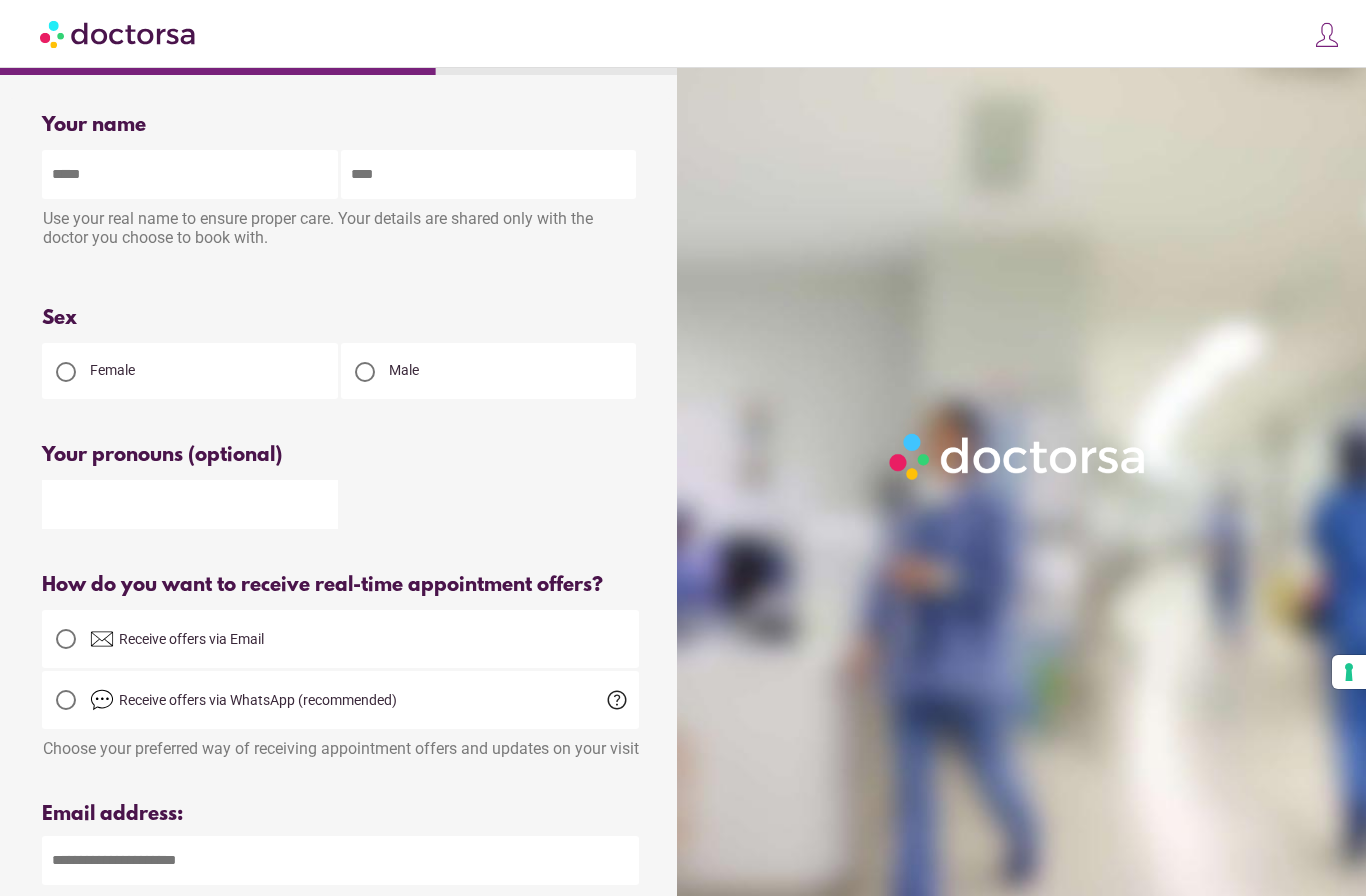 click at bounding box center (66, 372) 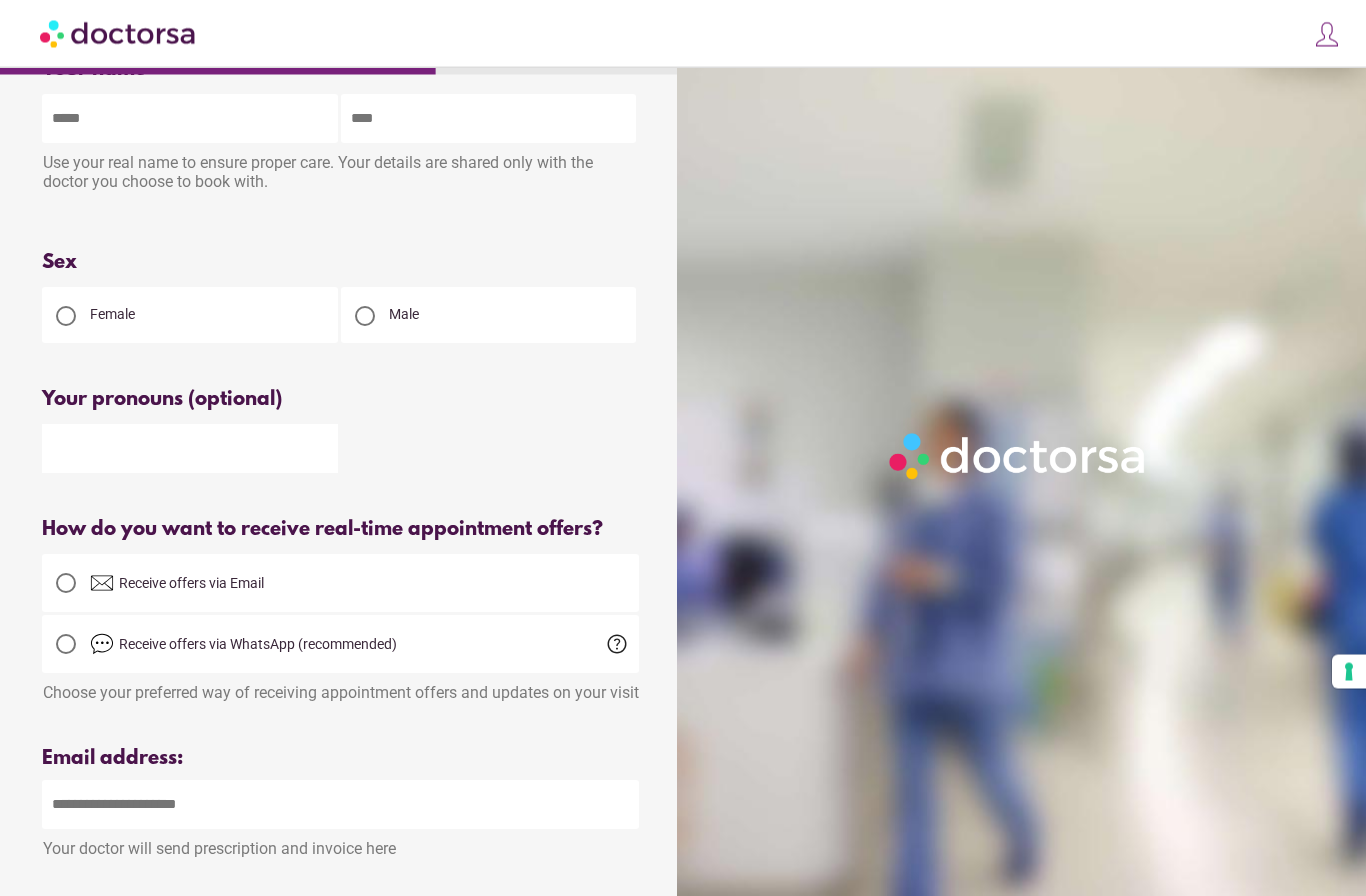 scroll, scrollTop: 0, scrollLeft: 0, axis: both 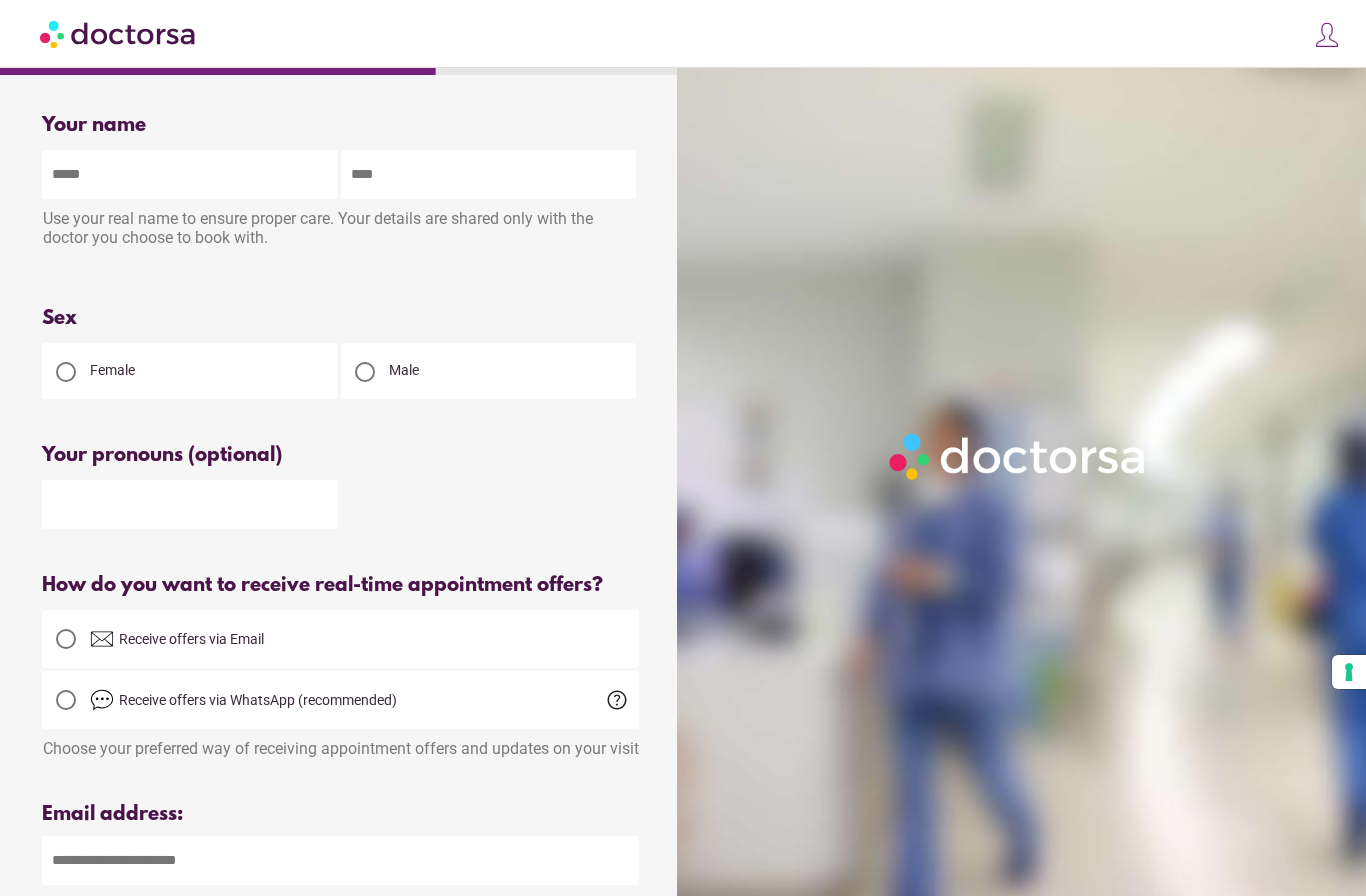 click at bounding box center (190, 174) 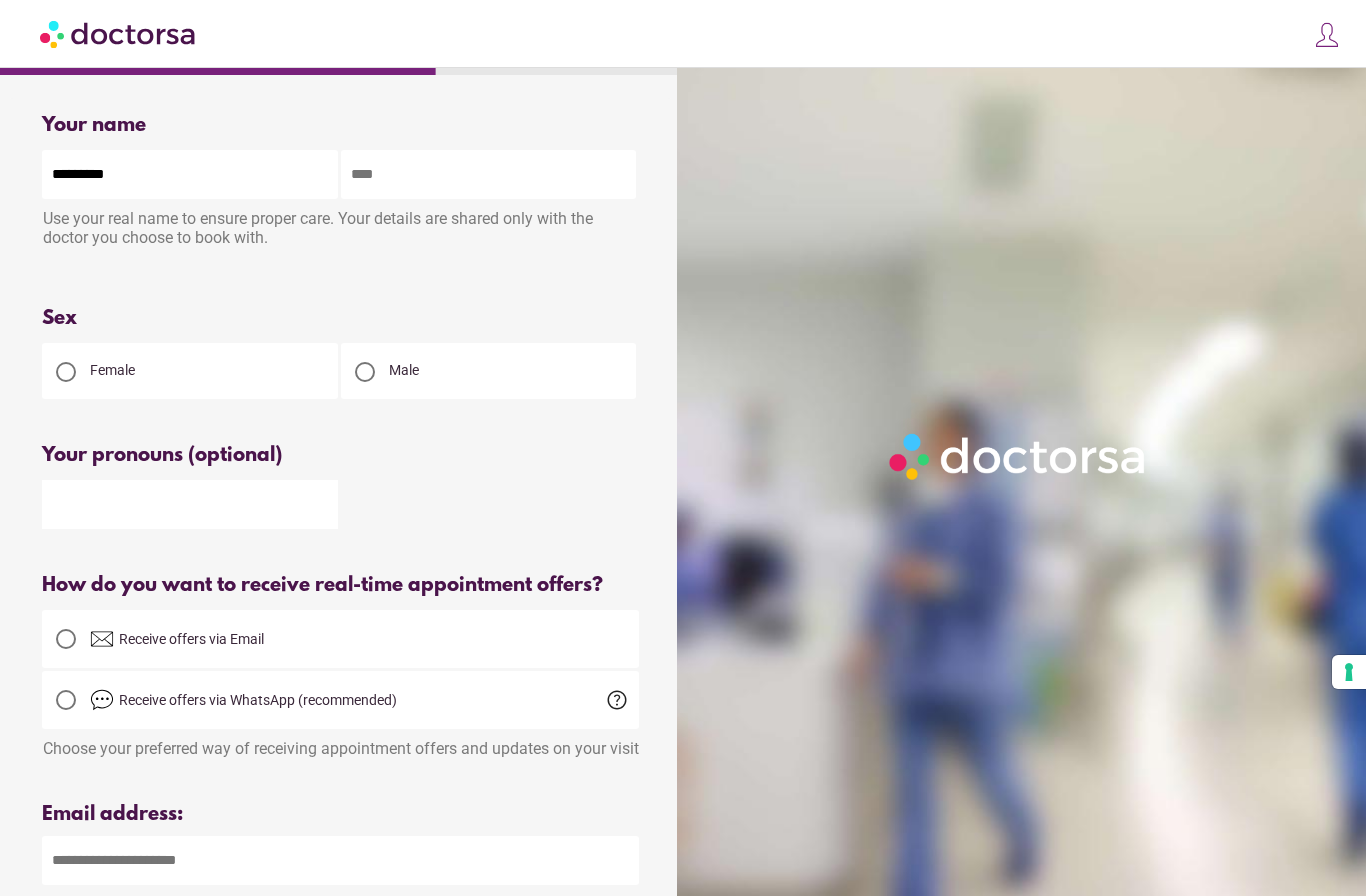 type on "*********" 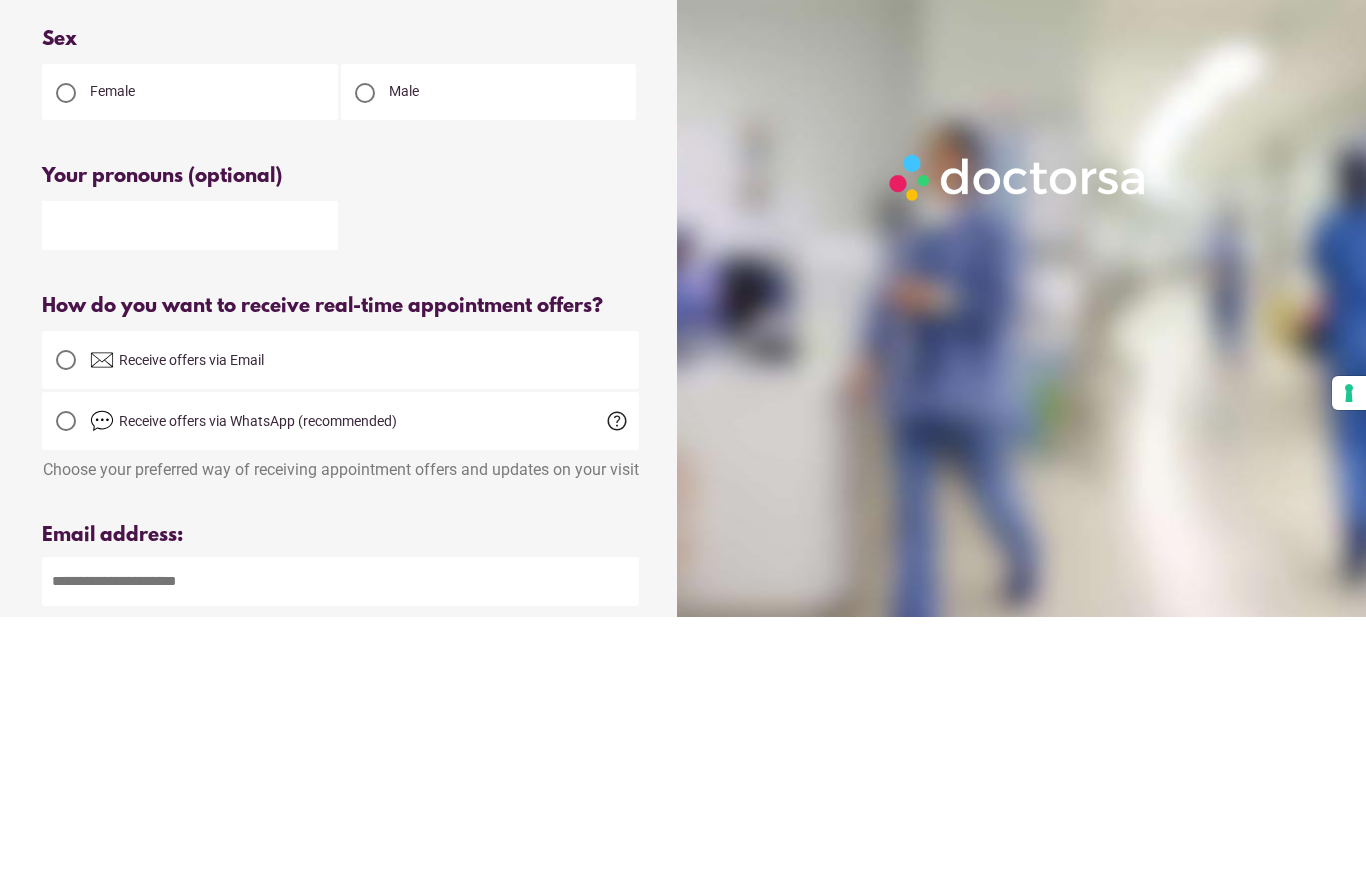 type on "****" 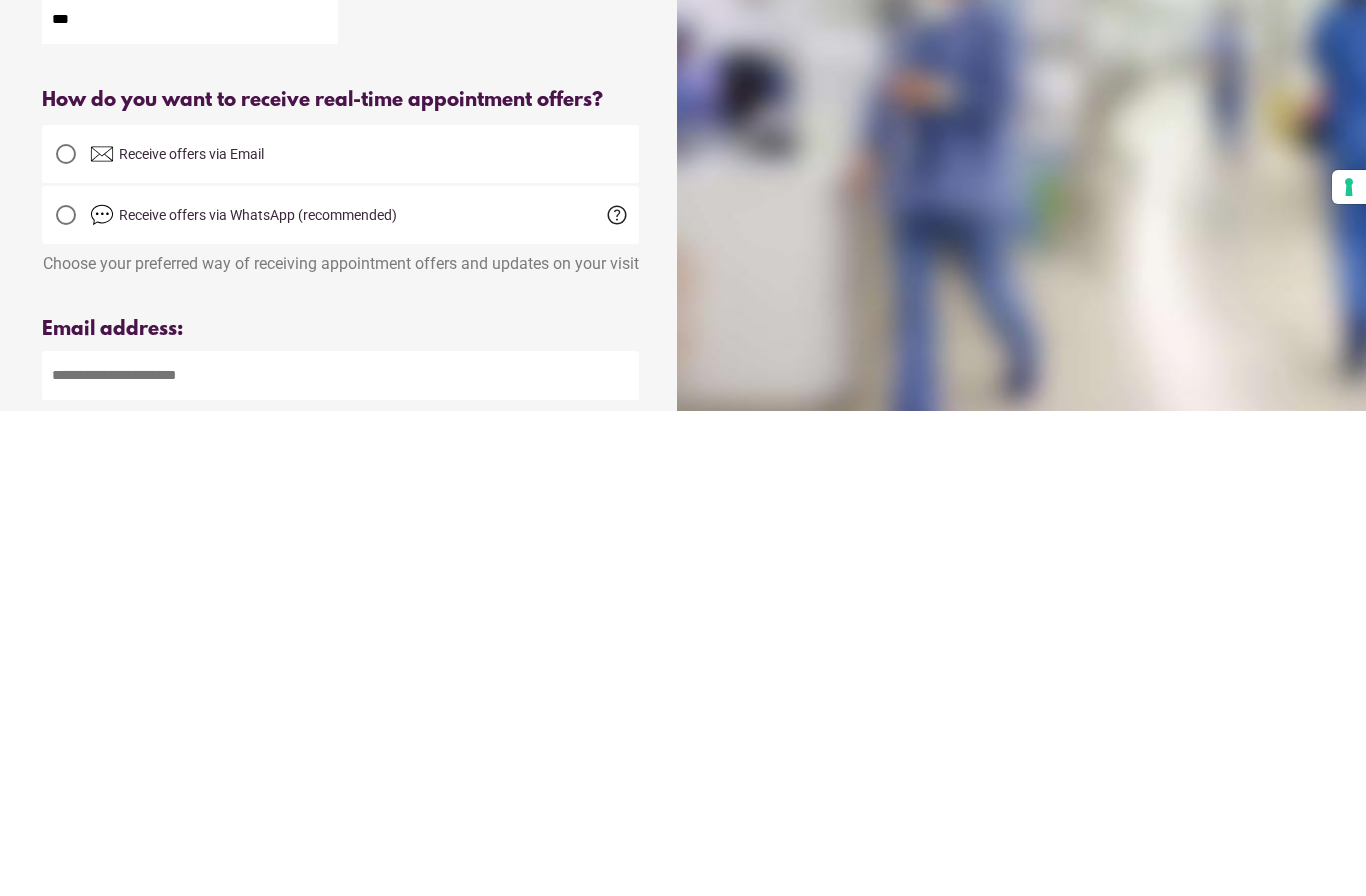 type on "***" 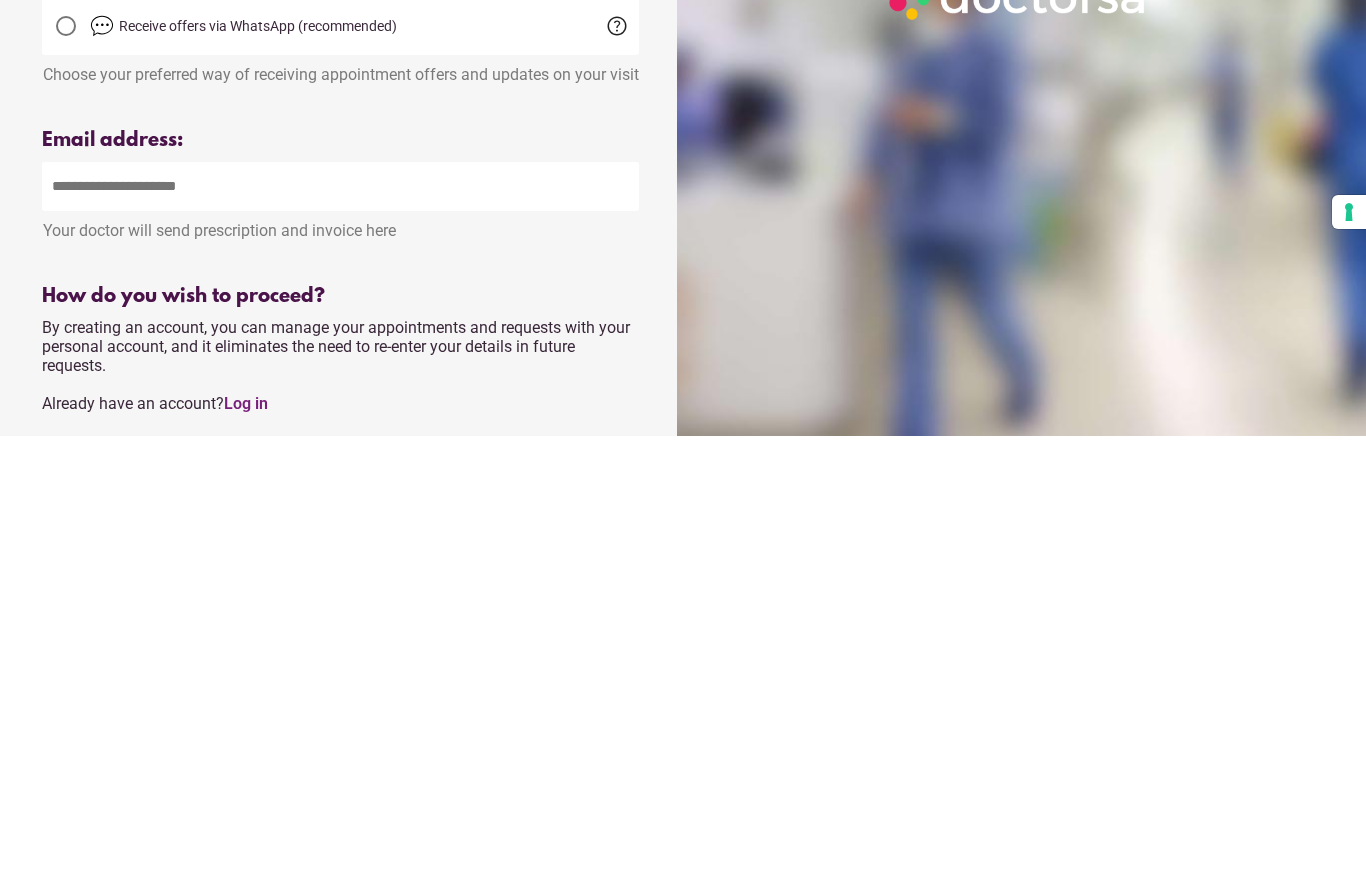 type on "**********" 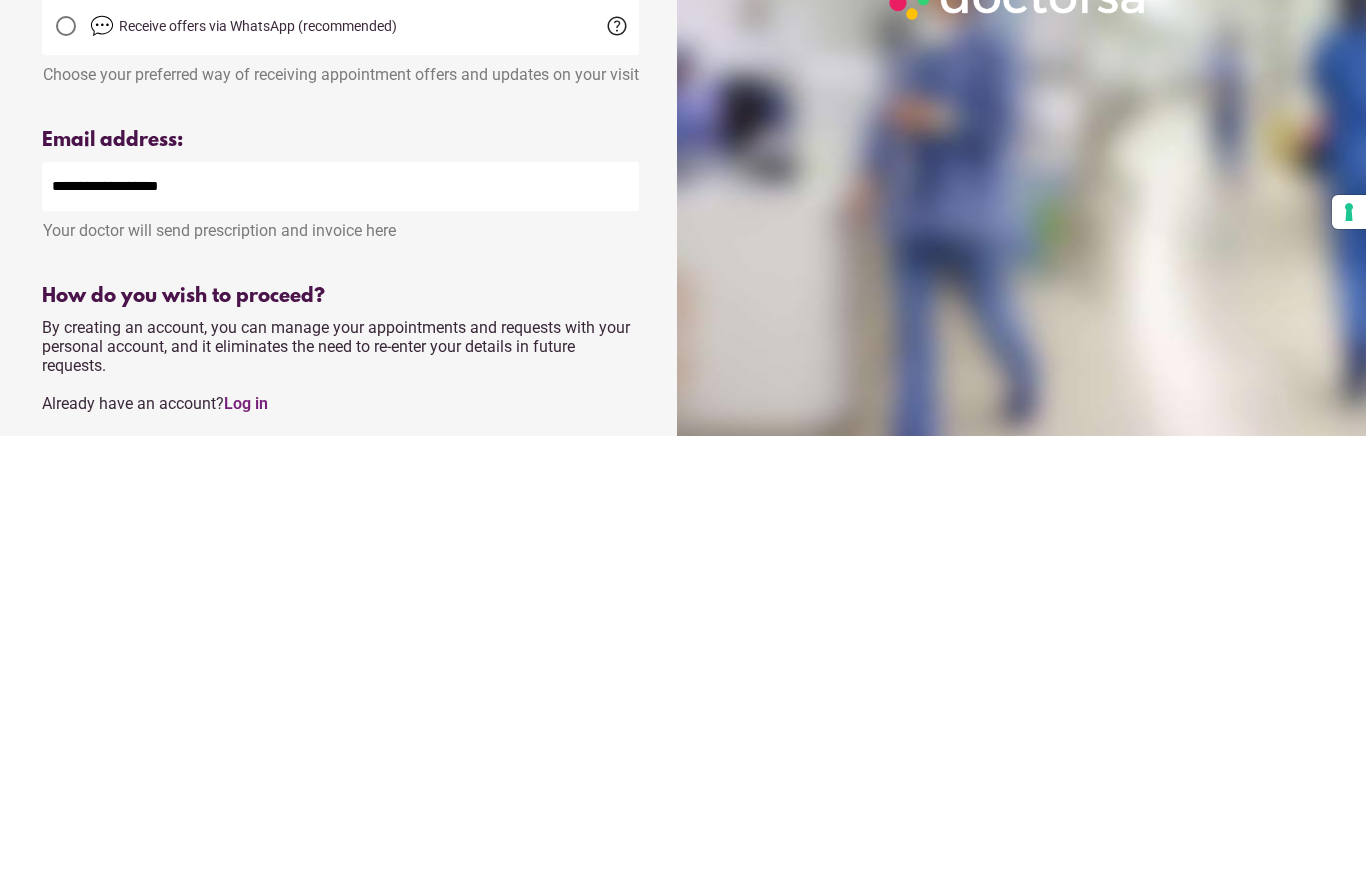 scroll, scrollTop: 549, scrollLeft: 0, axis: vertical 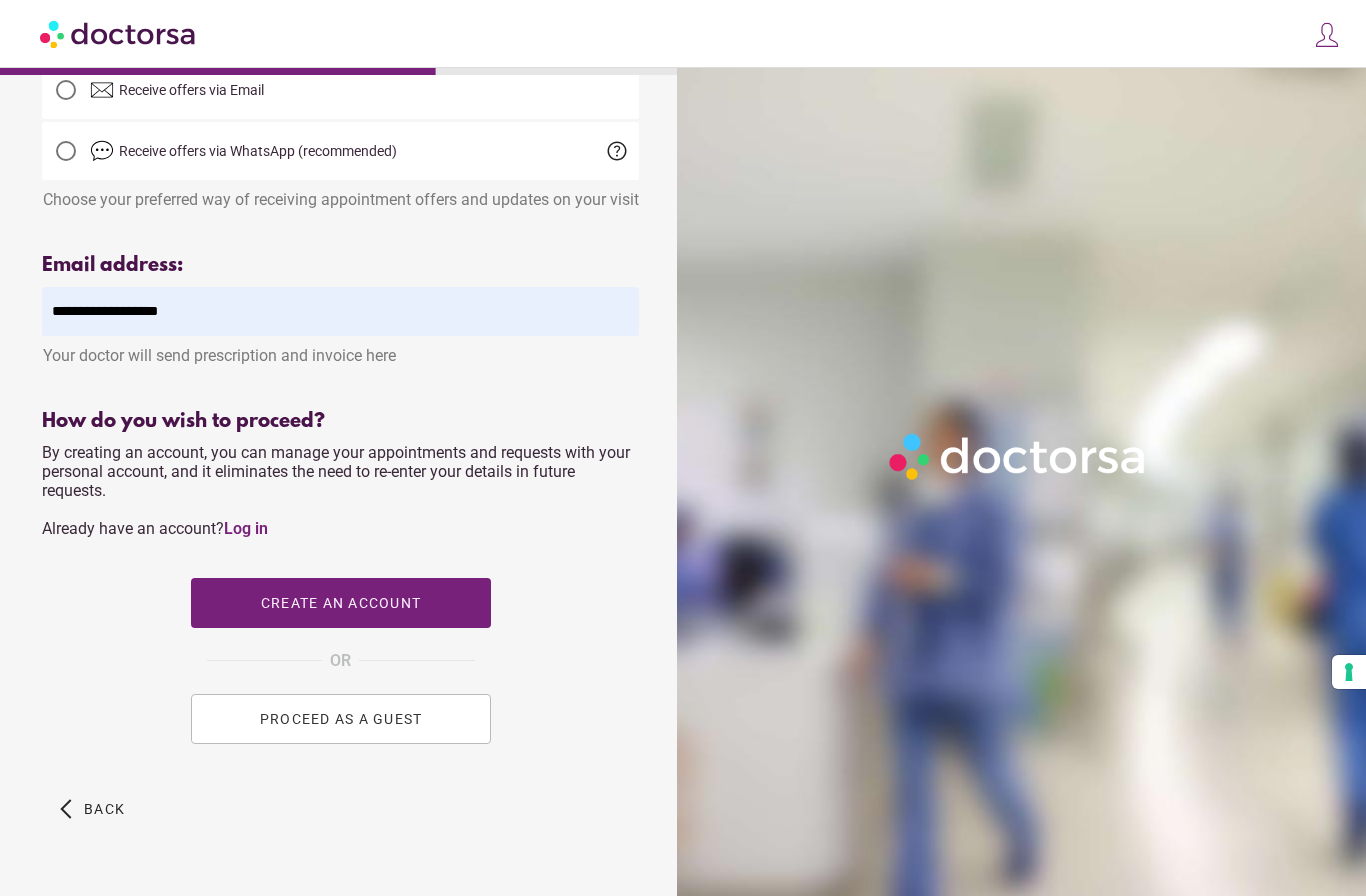 click on "PROCEED AS A GUEST" at bounding box center (340, 719) 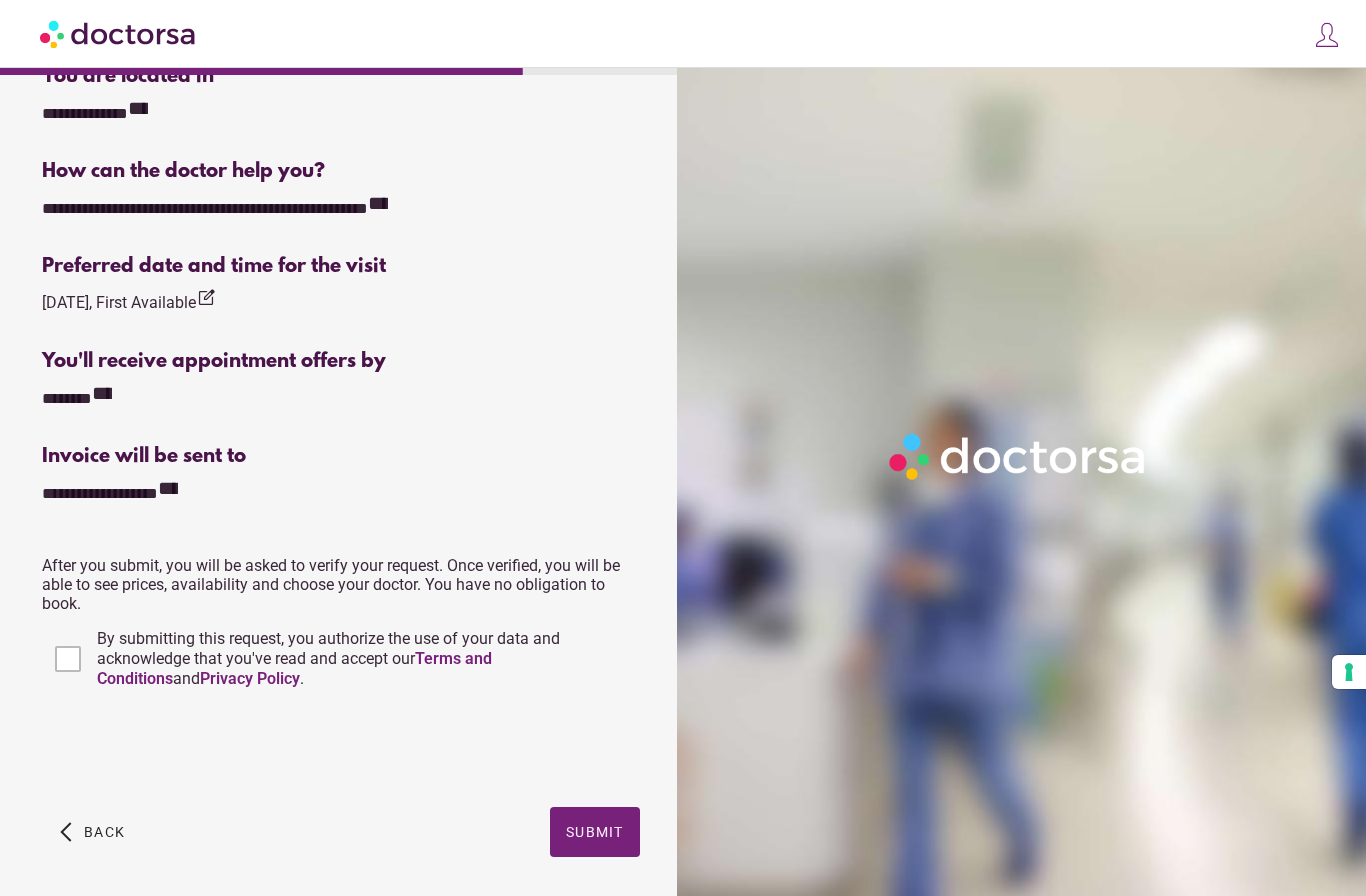 scroll, scrollTop: 583, scrollLeft: 0, axis: vertical 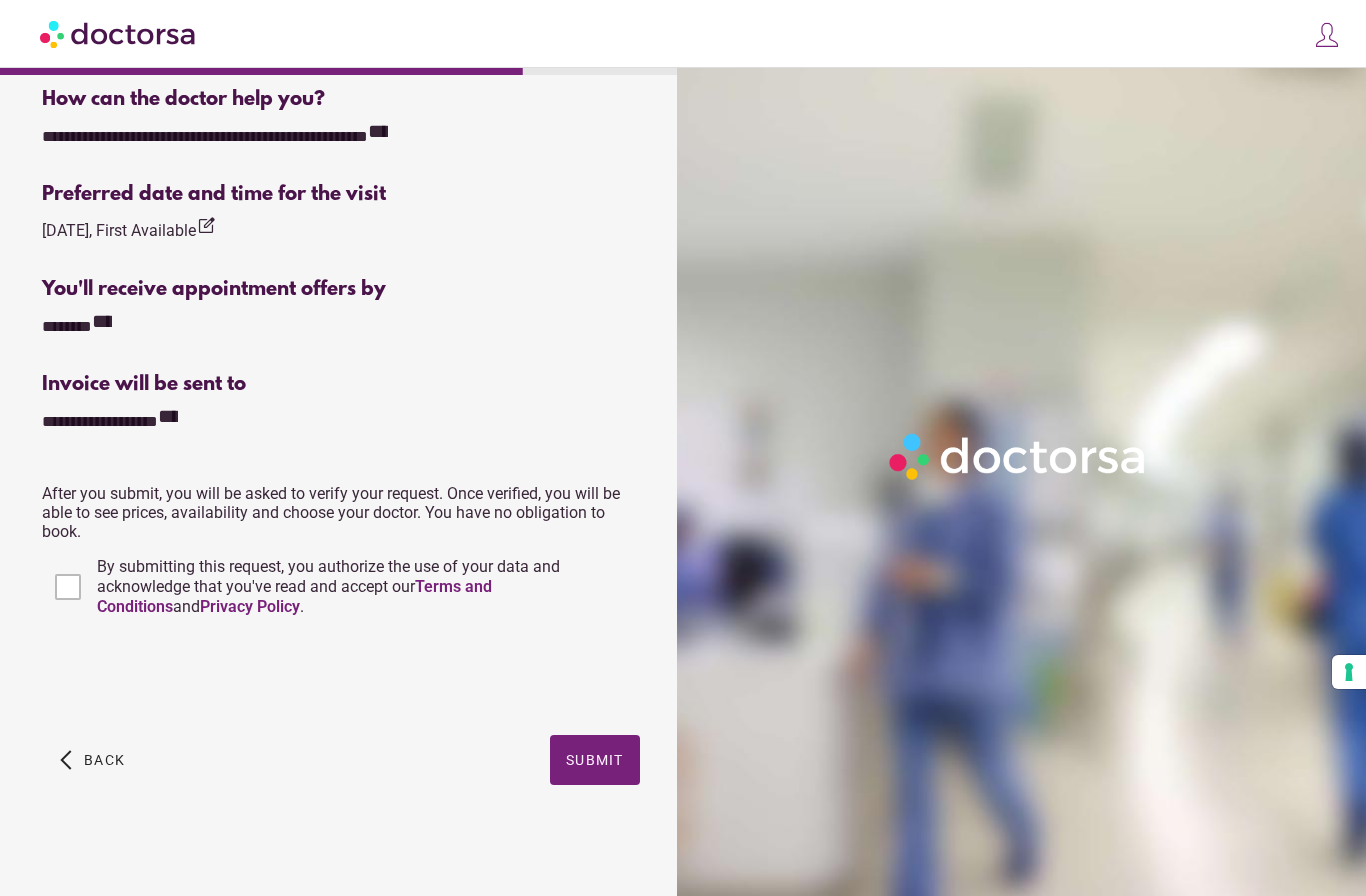 click on "Submit" at bounding box center [595, 760] 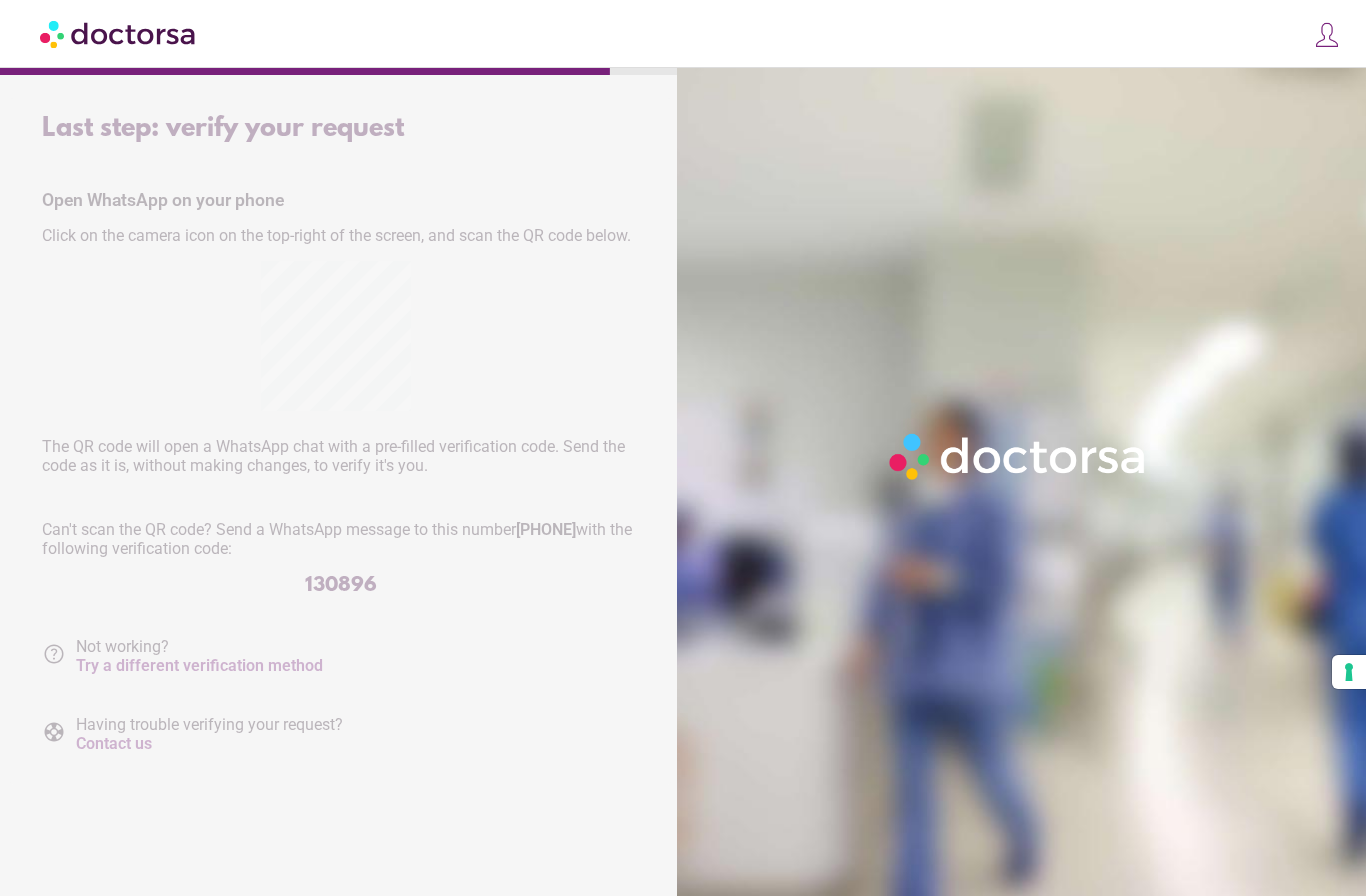 scroll, scrollTop: 0, scrollLeft: 0, axis: both 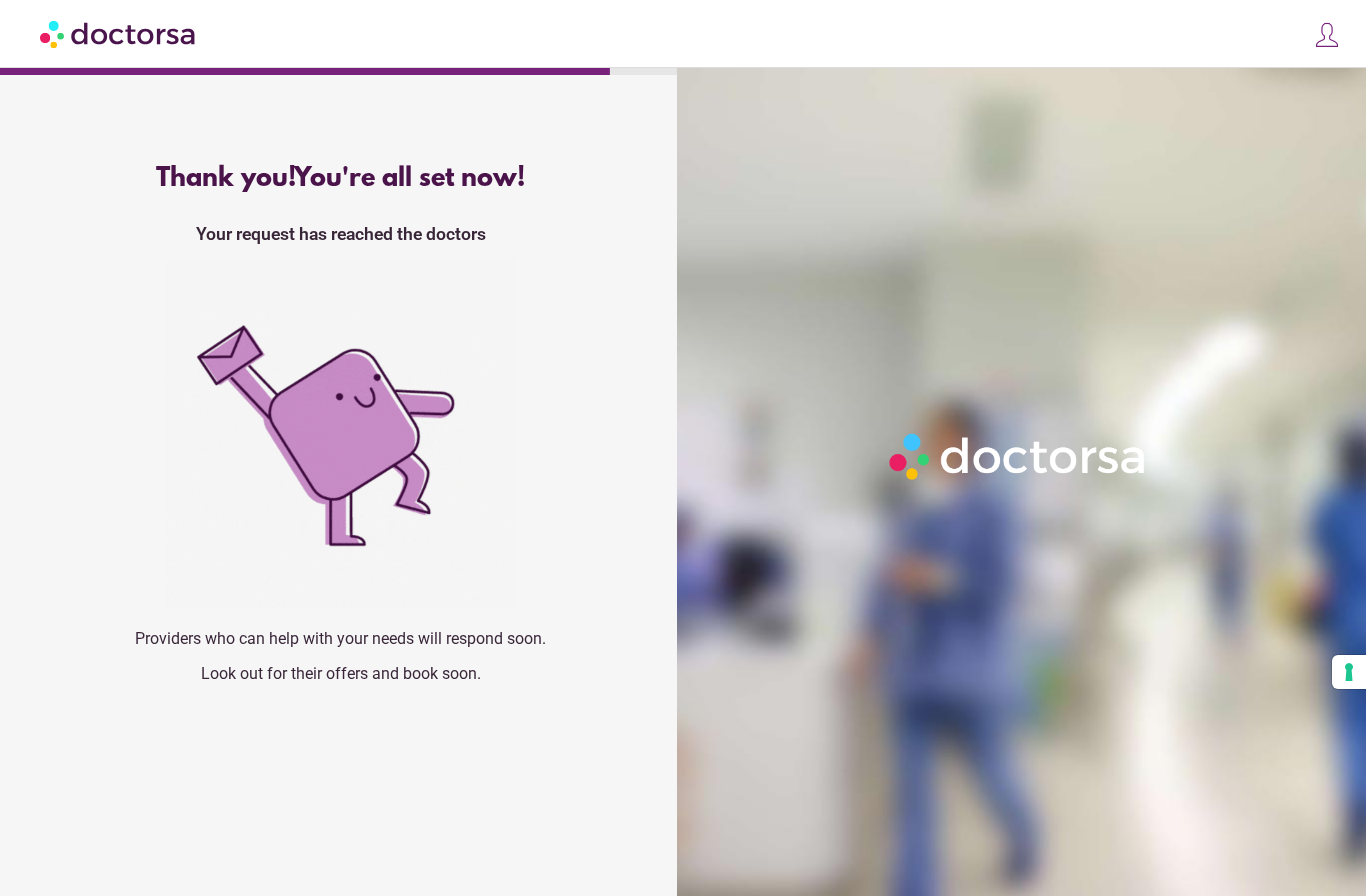 click at bounding box center [1025, 516] 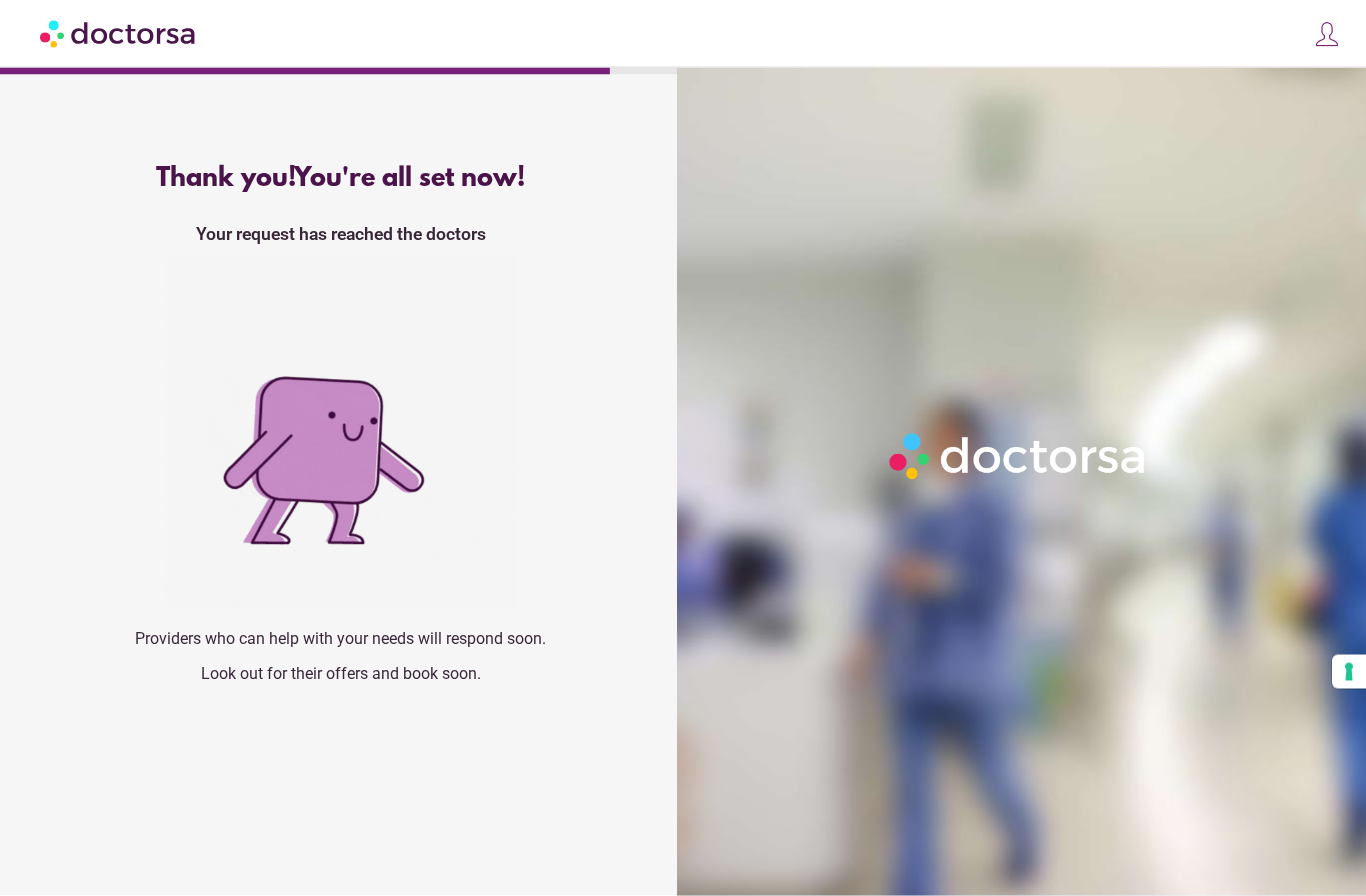 scroll, scrollTop: 0, scrollLeft: 0, axis: both 